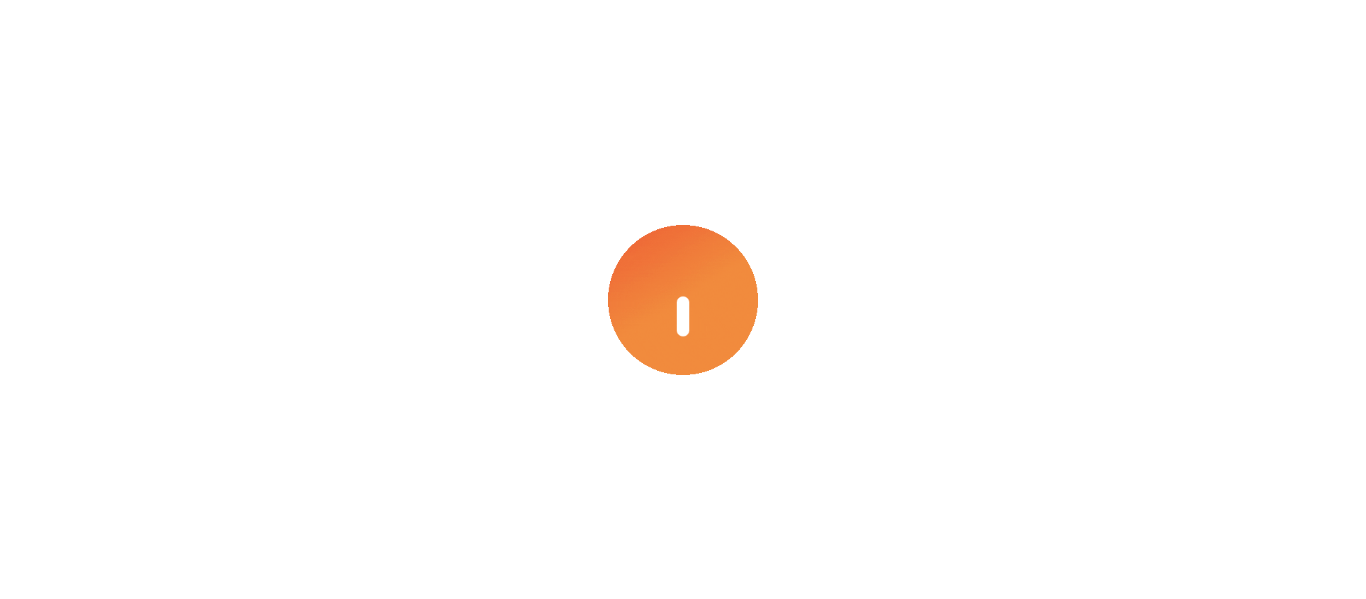 scroll, scrollTop: 0, scrollLeft: 0, axis: both 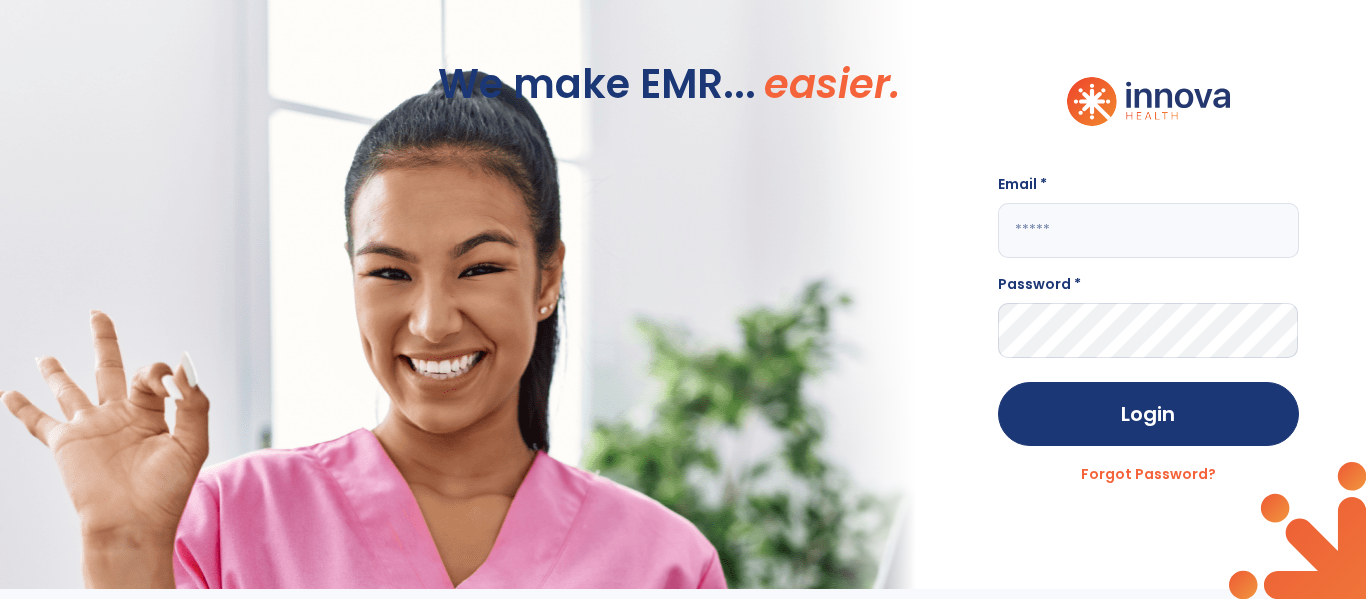 click 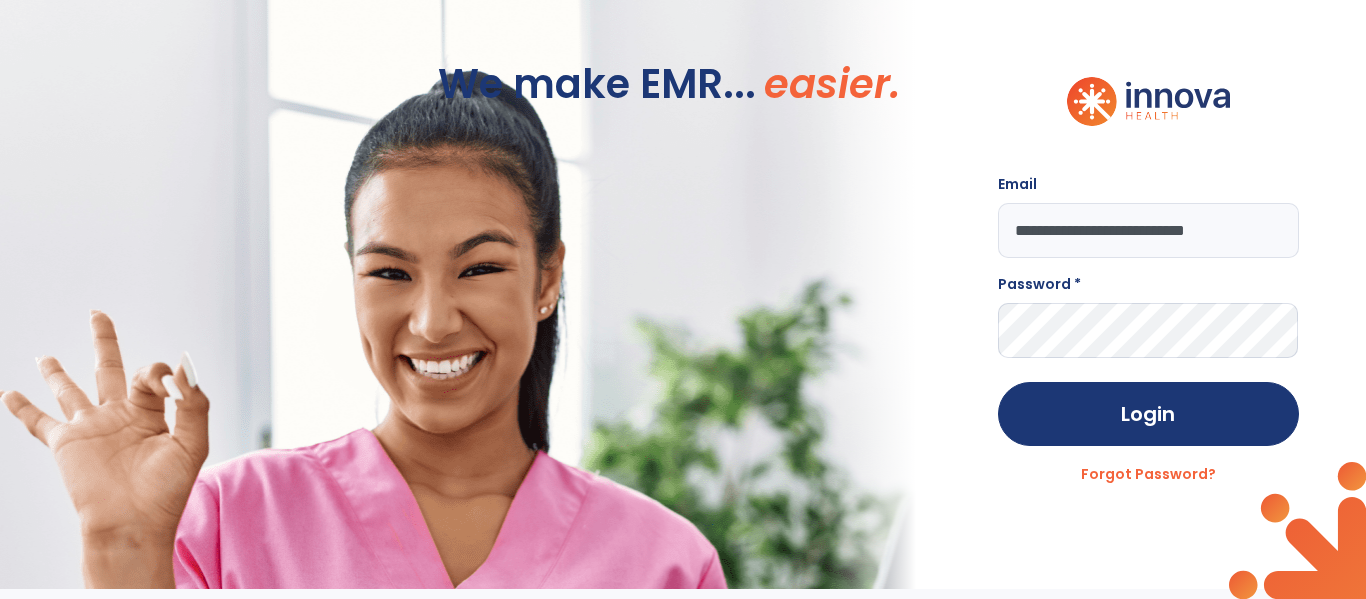 type on "**********" 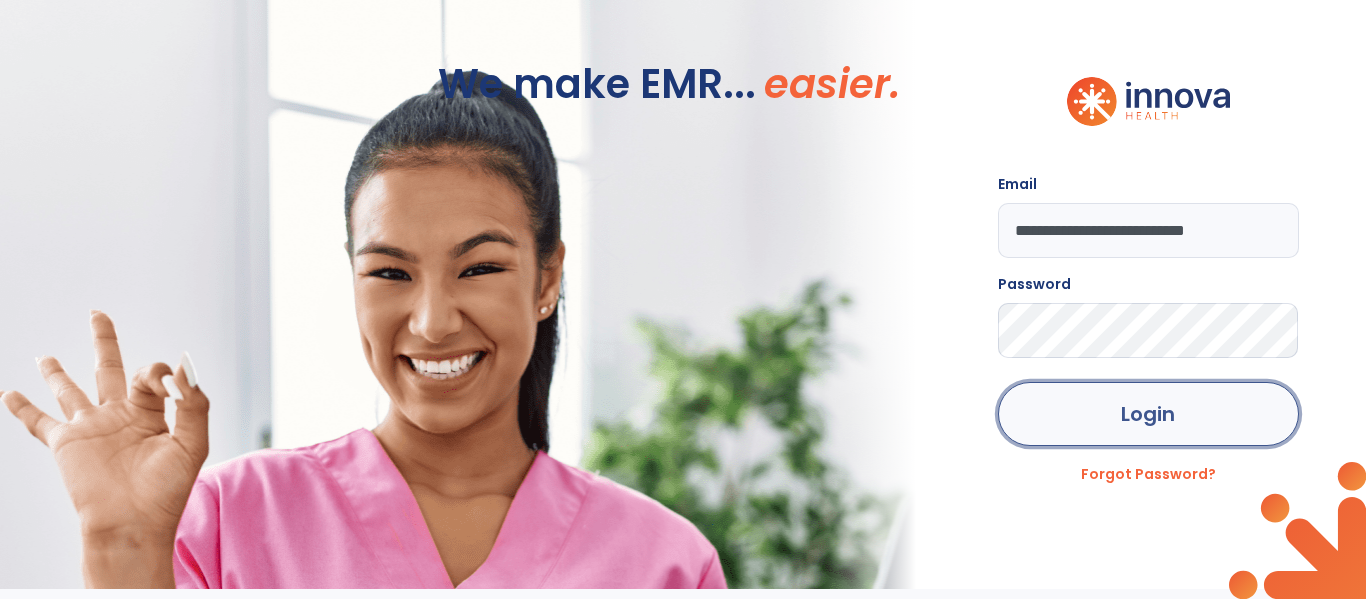 click on "Login" 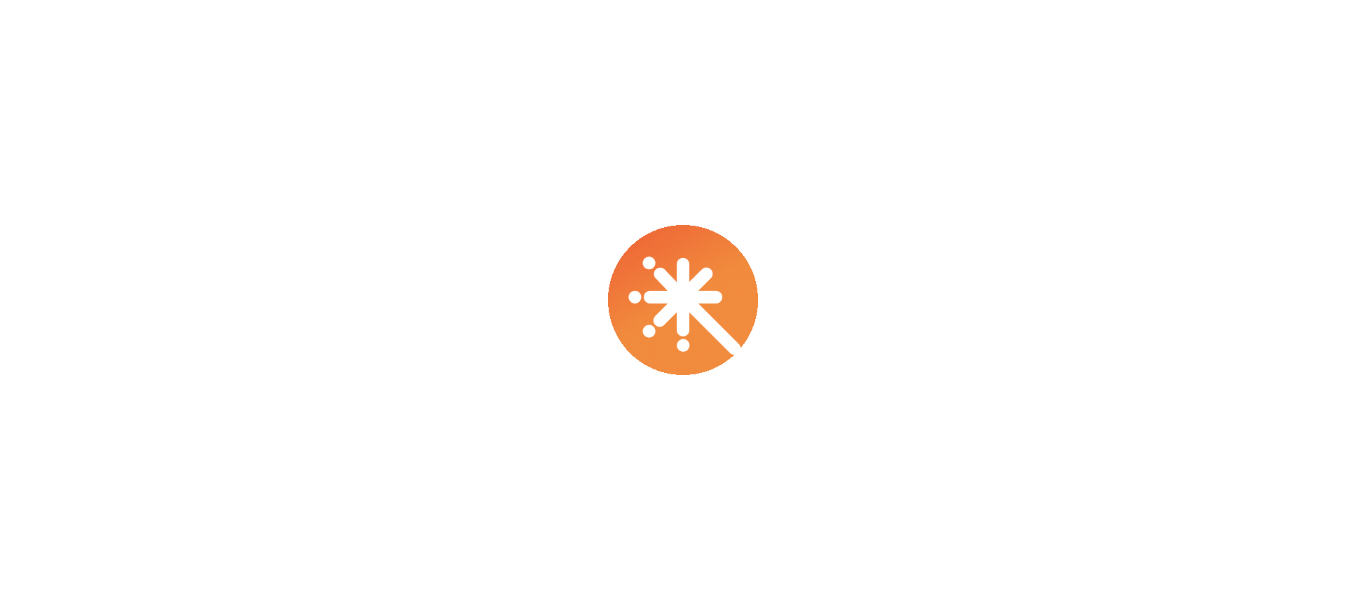 scroll, scrollTop: 0, scrollLeft: 0, axis: both 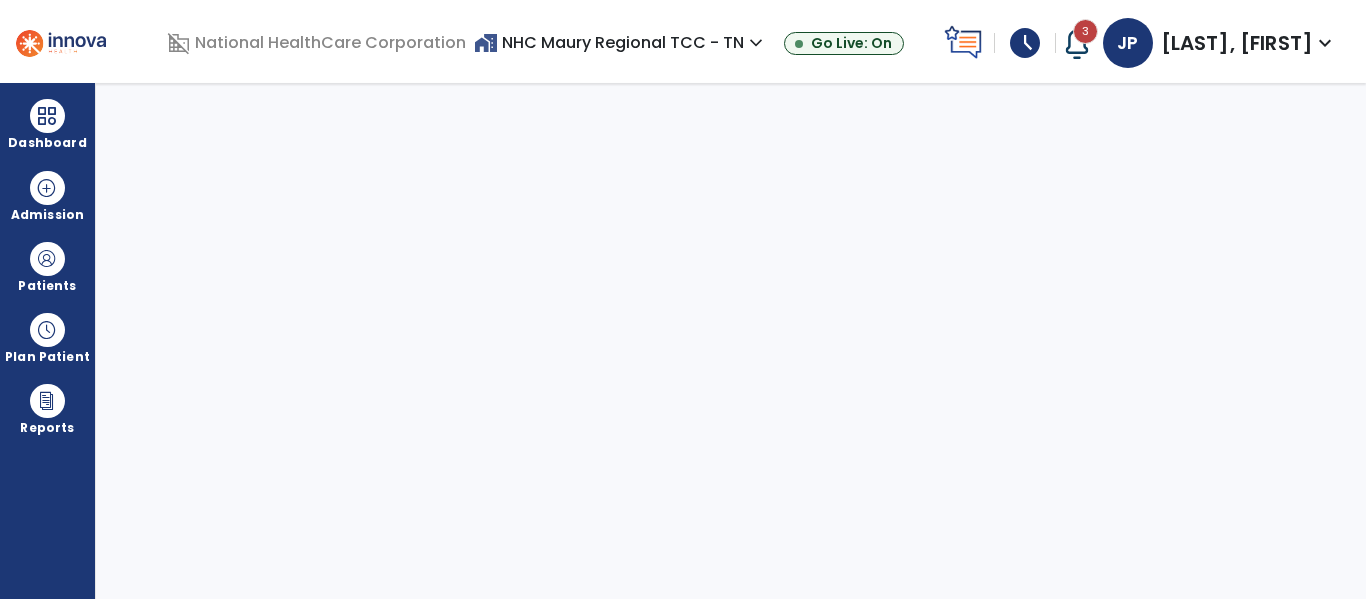 select on "****" 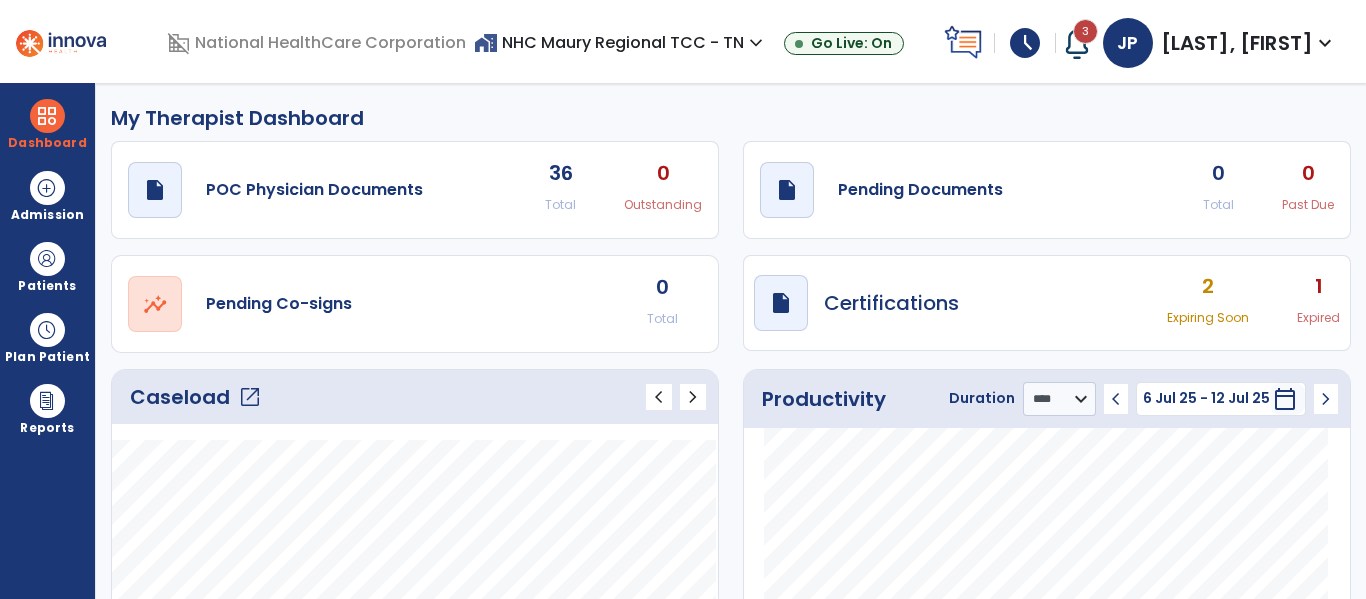 click on "open_in_new" 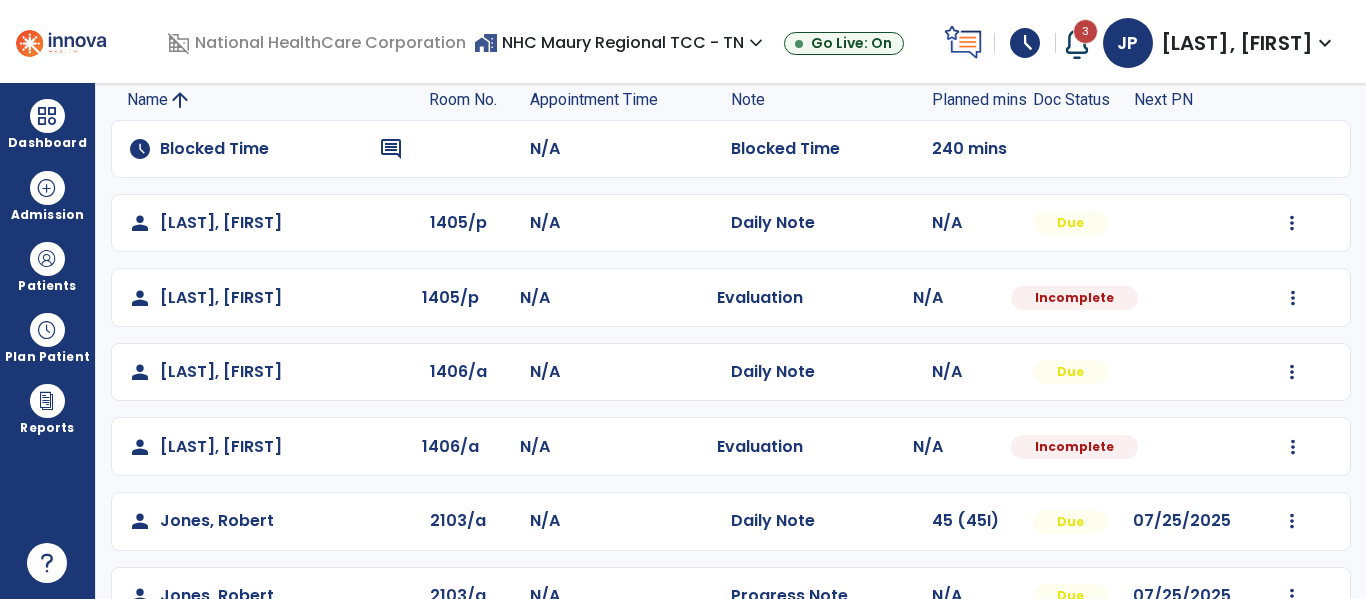 scroll, scrollTop: 140, scrollLeft: 0, axis: vertical 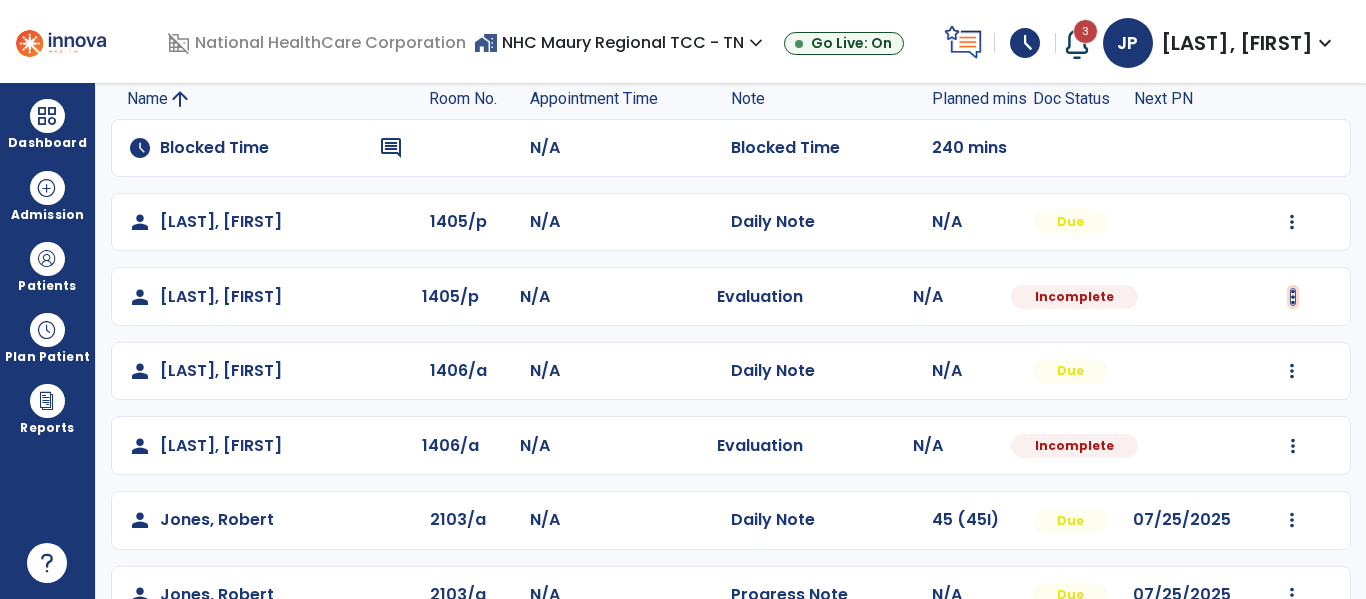 click at bounding box center [1292, 222] 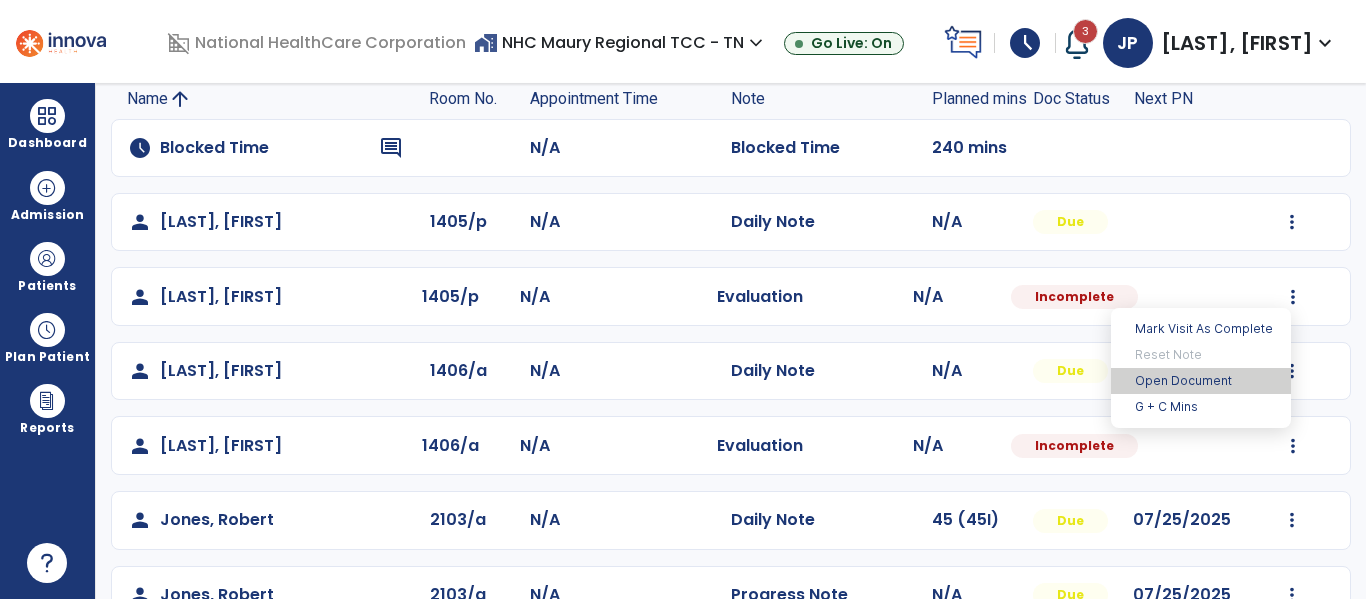 click on "Open Document" at bounding box center (1201, 381) 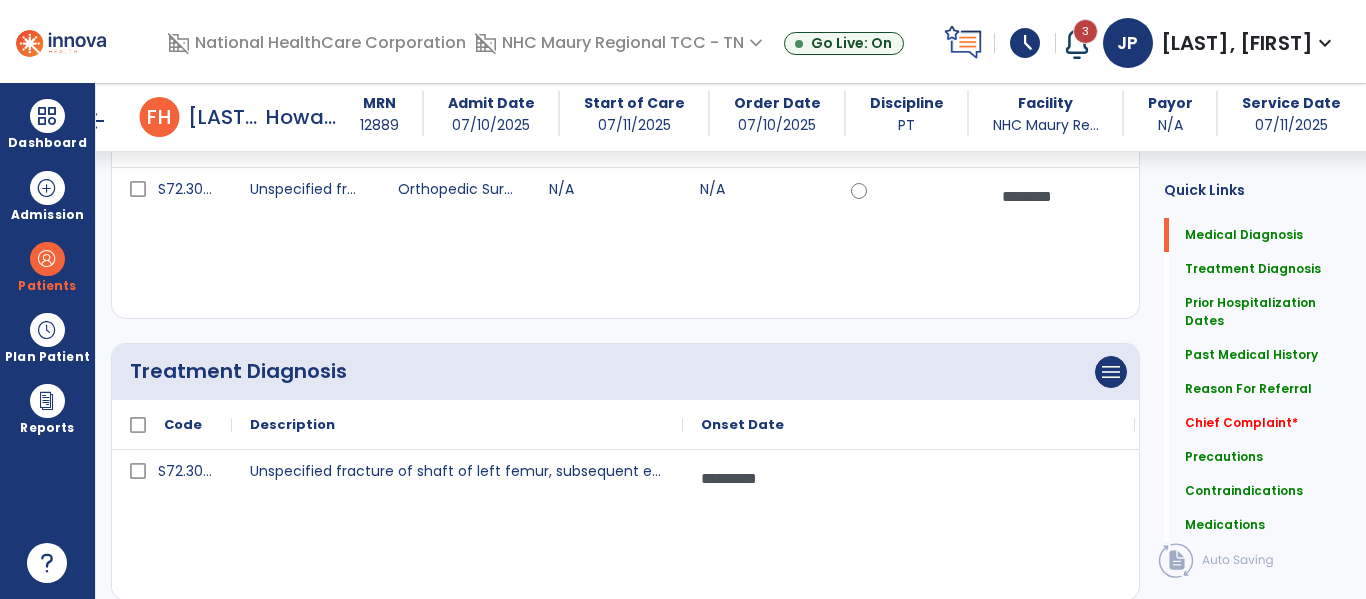 scroll, scrollTop: 0, scrollLeft: 0, axis: both 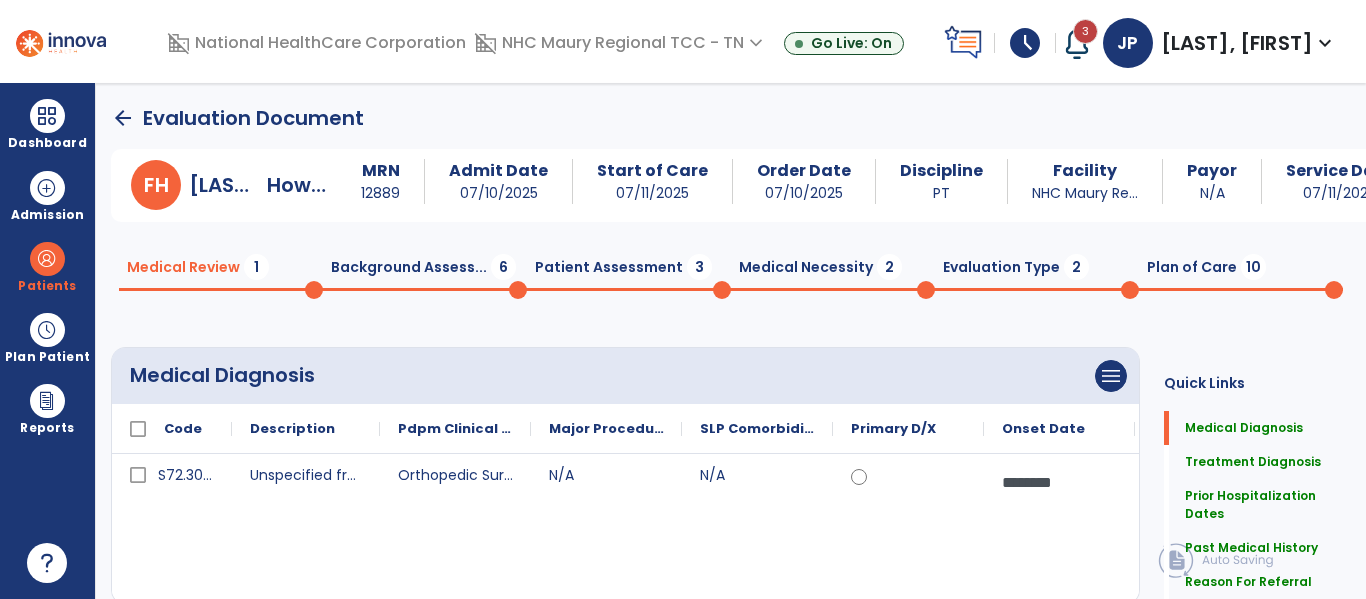 click on "Background Assess...  6" 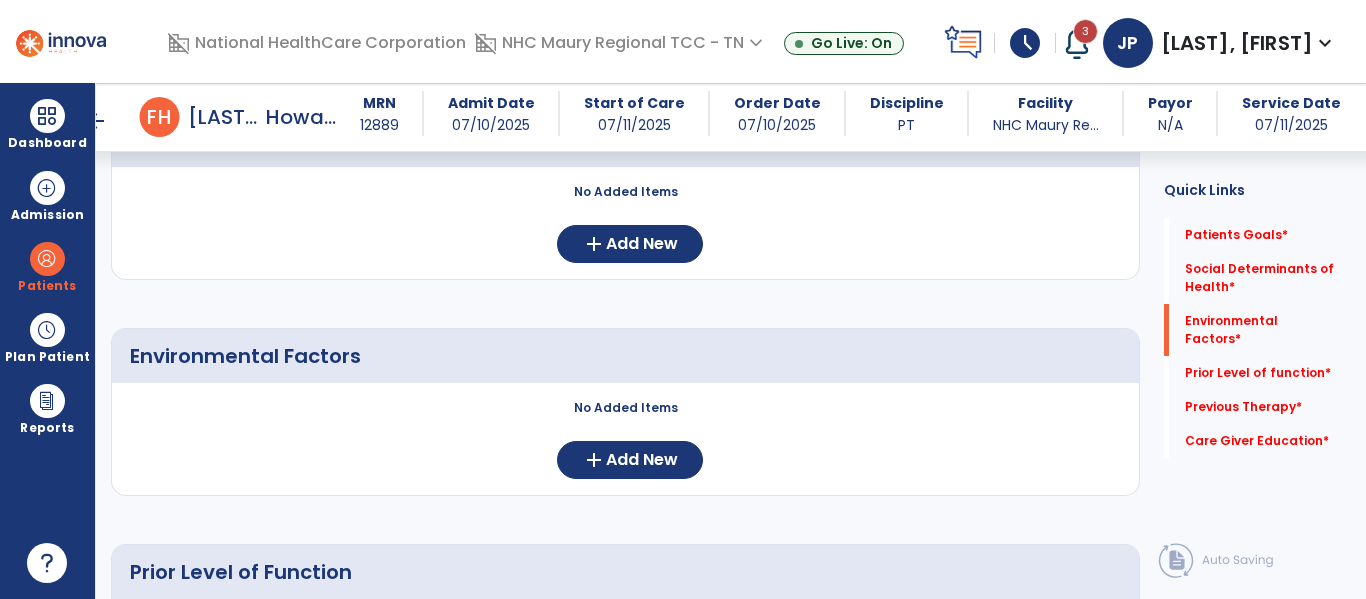 scroll, scrollTop: 0, scrollLeft: 0, axis: both 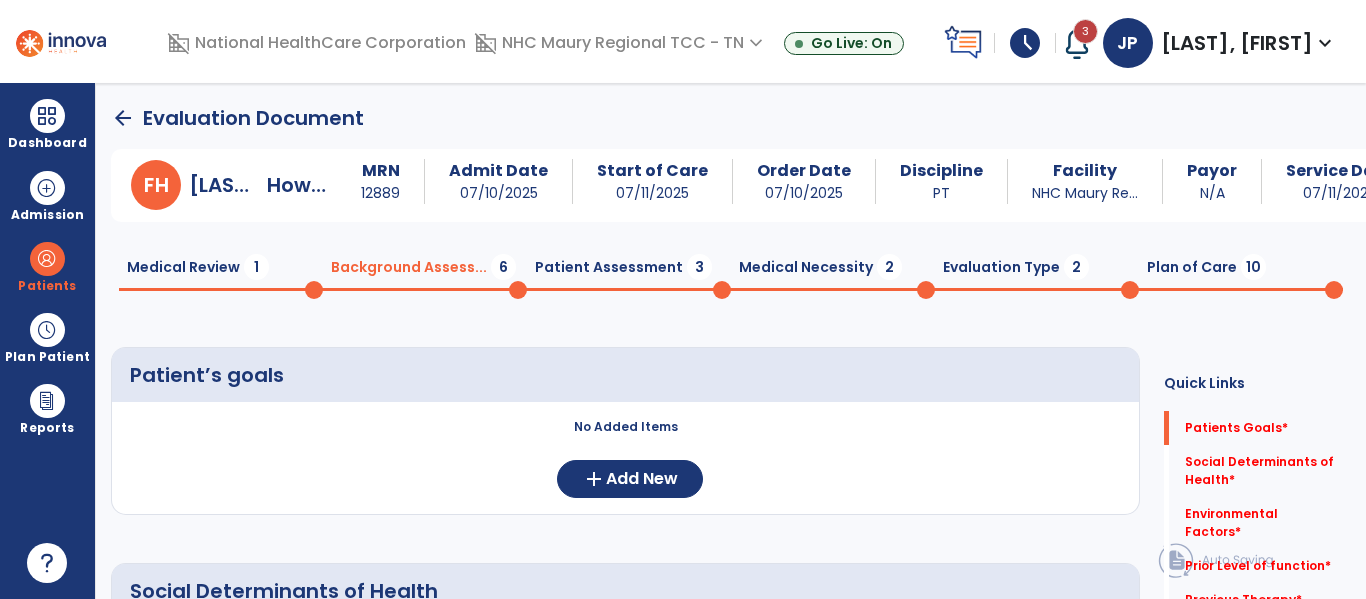 click on "arrow_back" 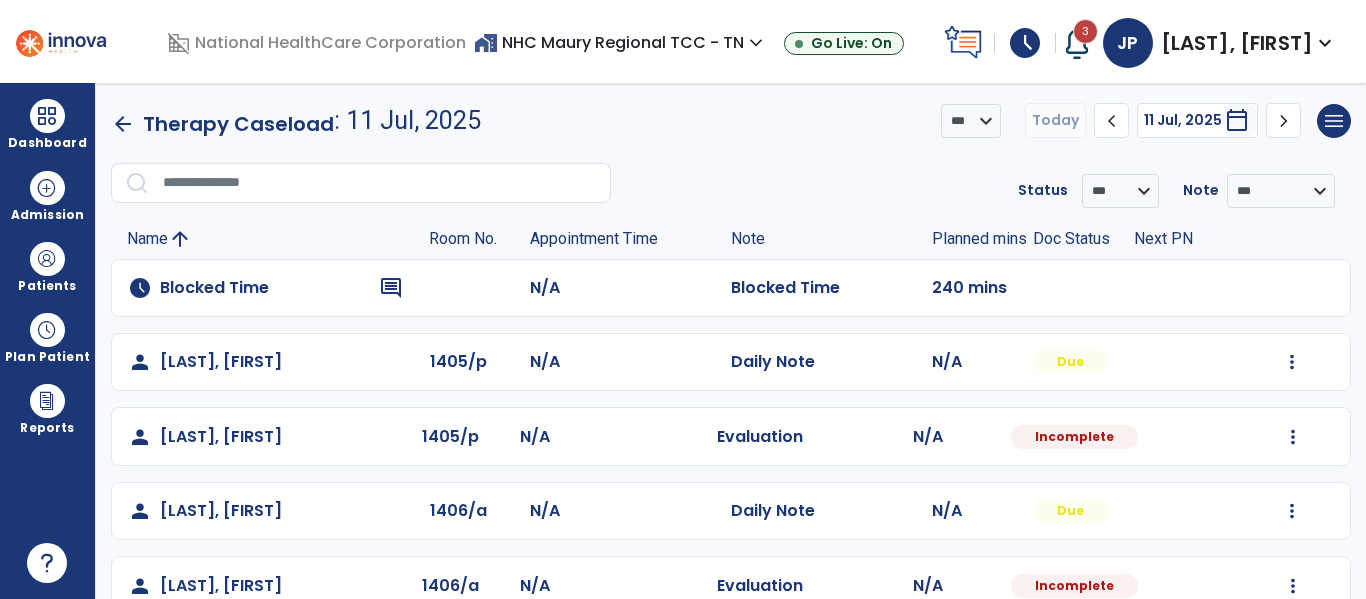 click on "arrow_back" 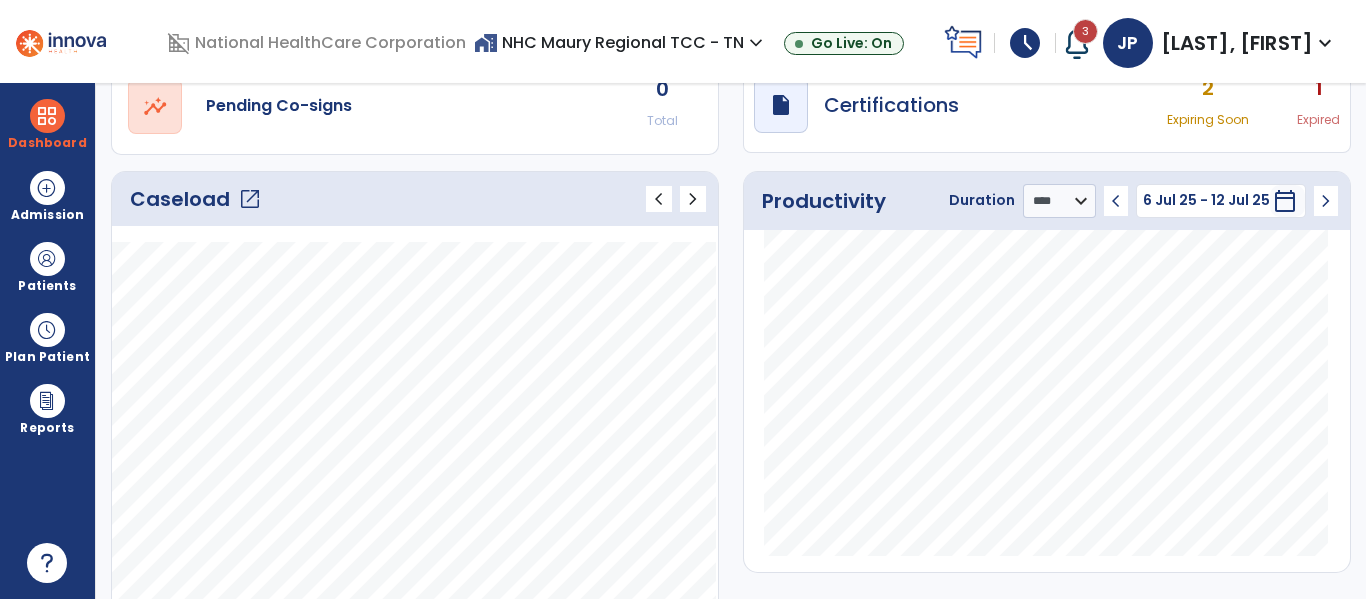 scroll, scrollTop: 197, scrollLeft: 0, axis: vertical 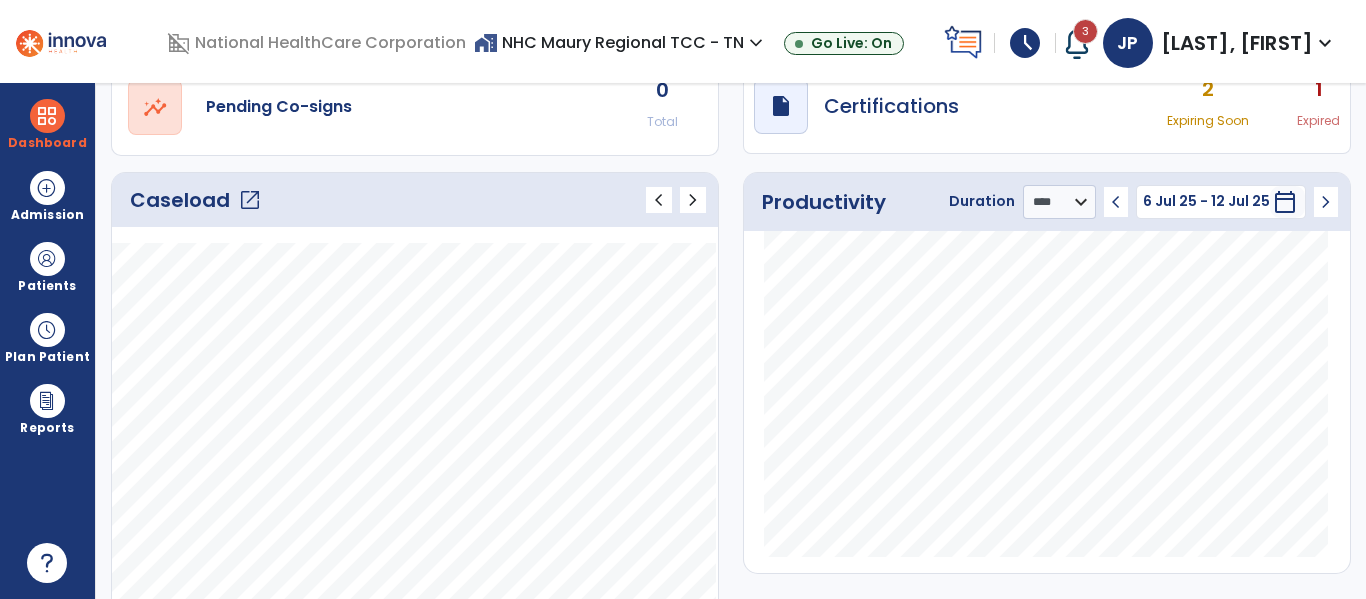 click on "open_in_new" 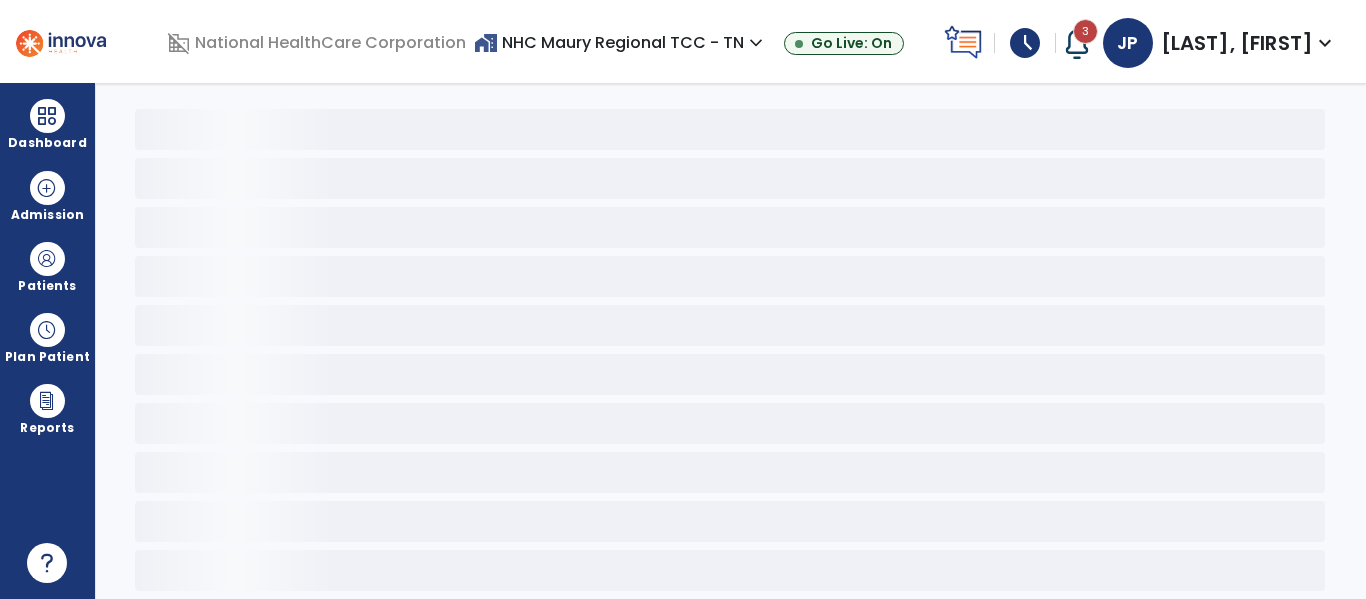 scroll, scrollTop: 68, scrollLeft: 0, axis: vertical 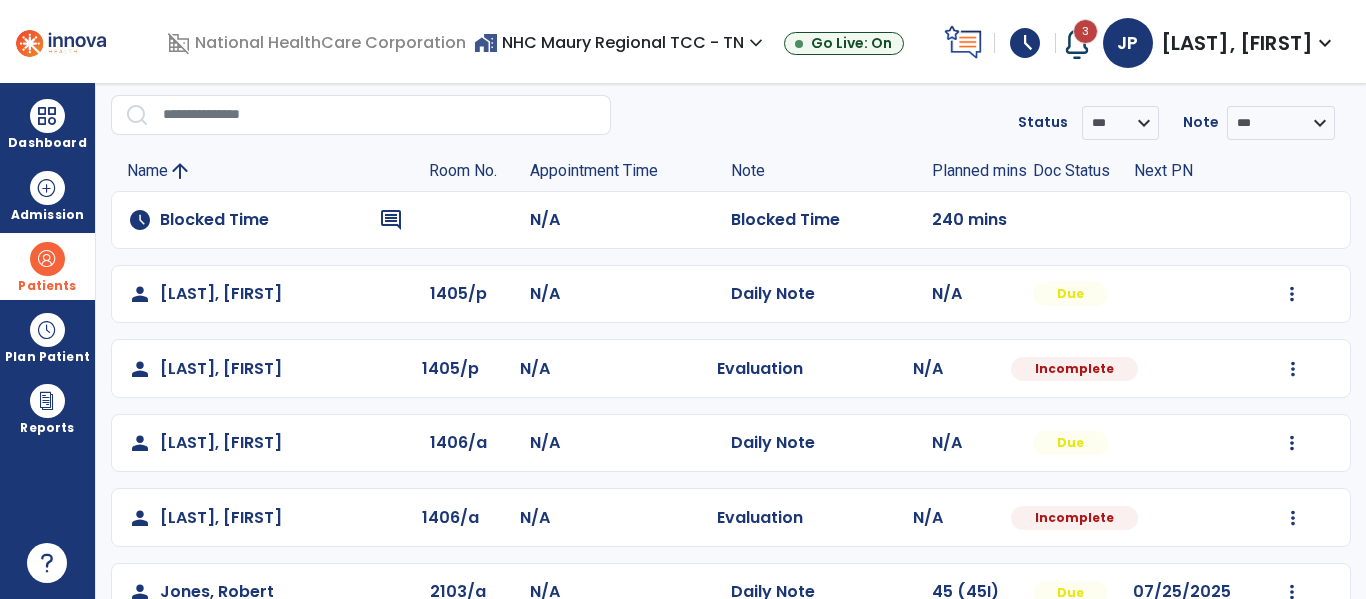 click at bounding box center [47, 259] 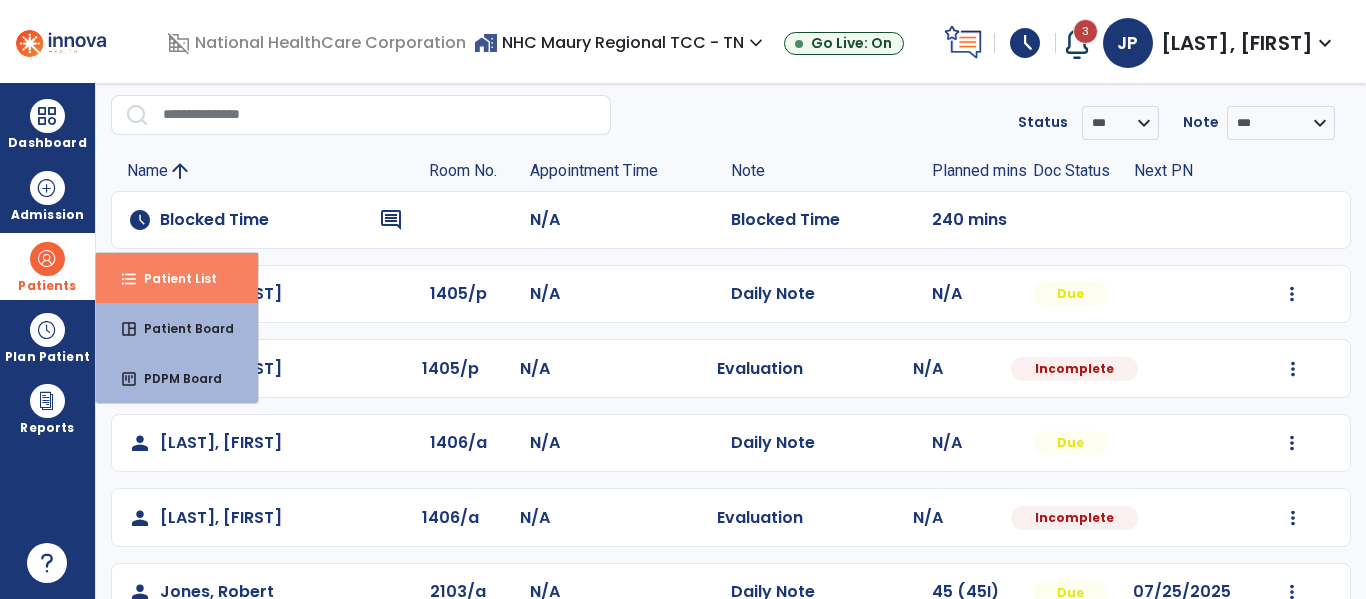 click on "Patient List" at bounding box center (172, 278) 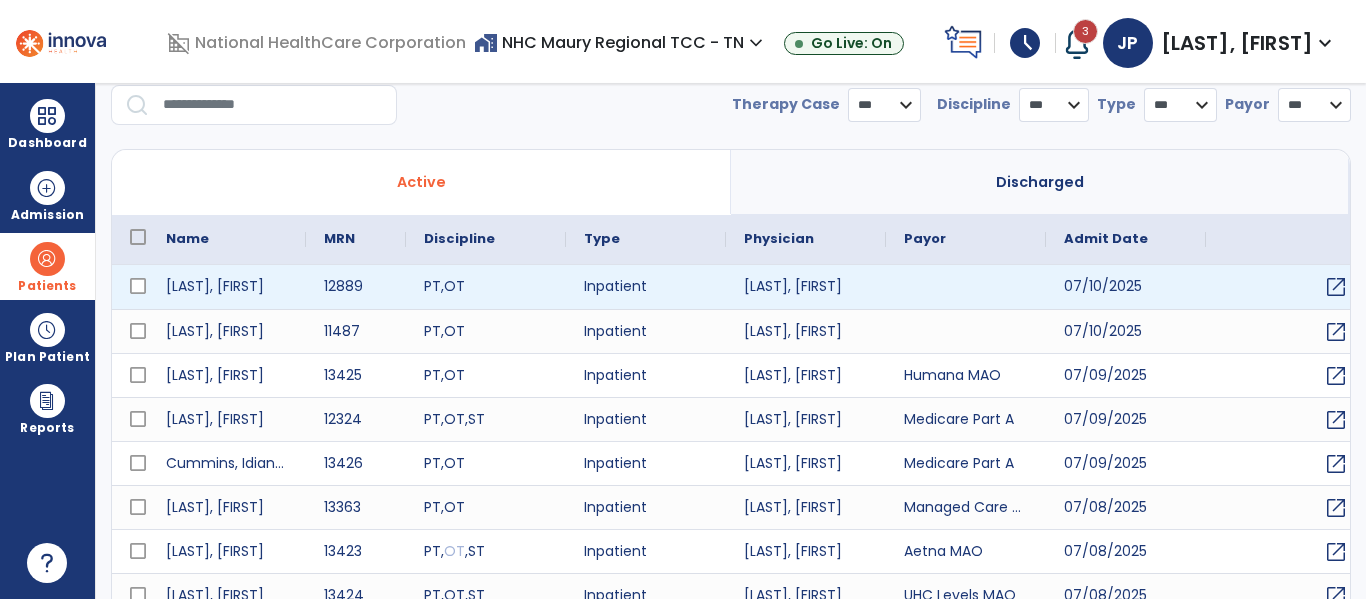 select on "***" 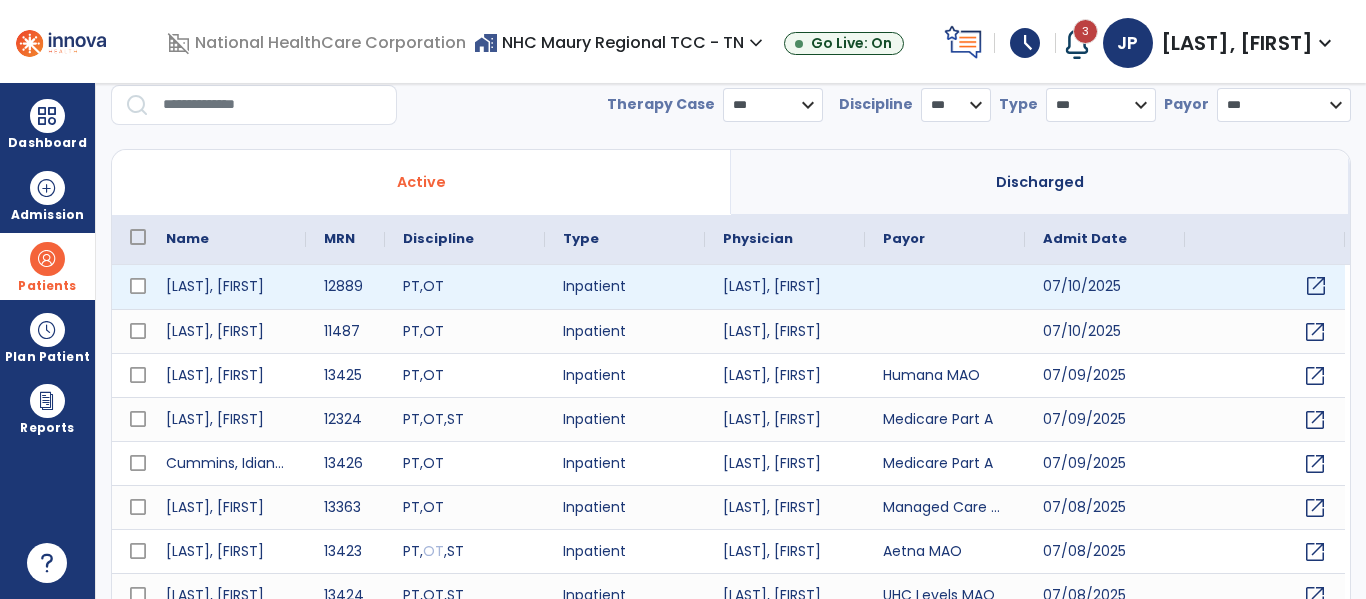 click on "open_in_new" at bounding box center (1316, 286) 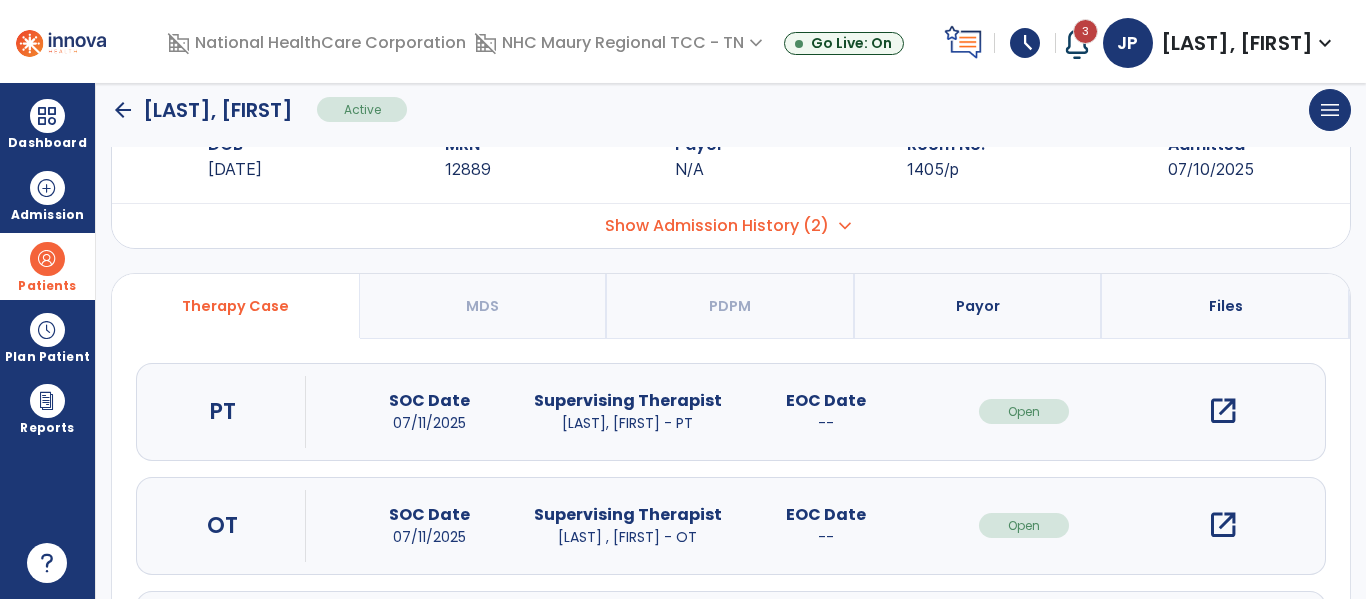 click on "EOC Date   --" at bounding box center (826, 525) 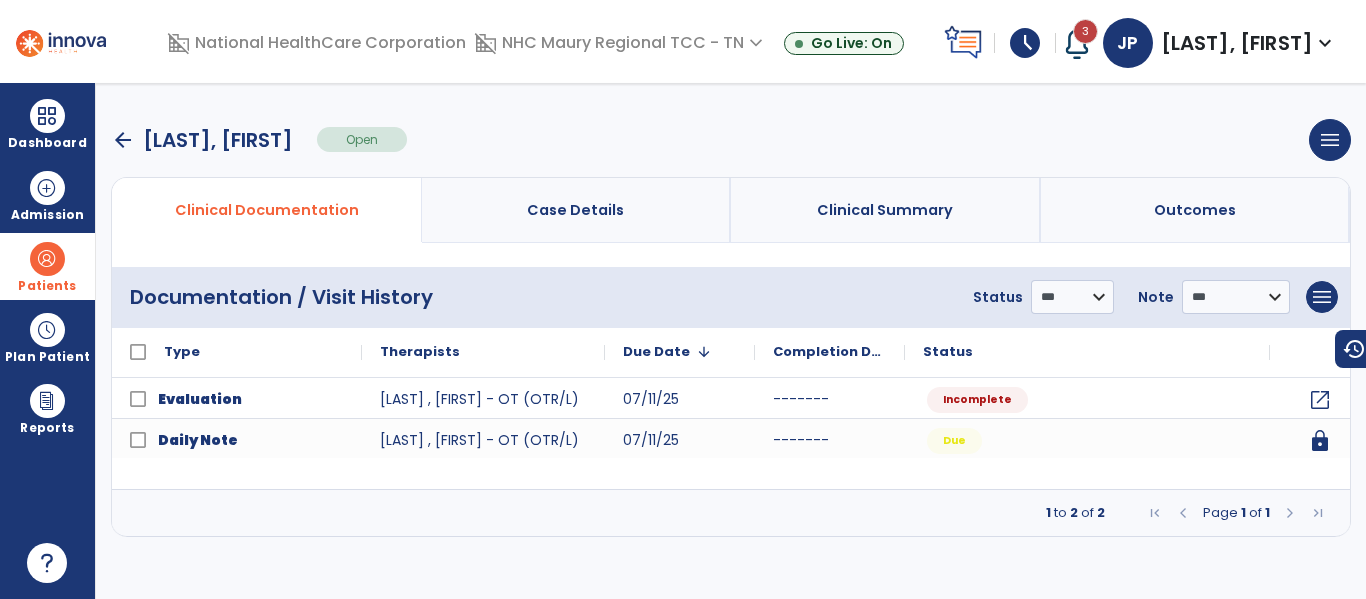 scroll, scrollTop: 0, scrollLeft: 0, axis: both 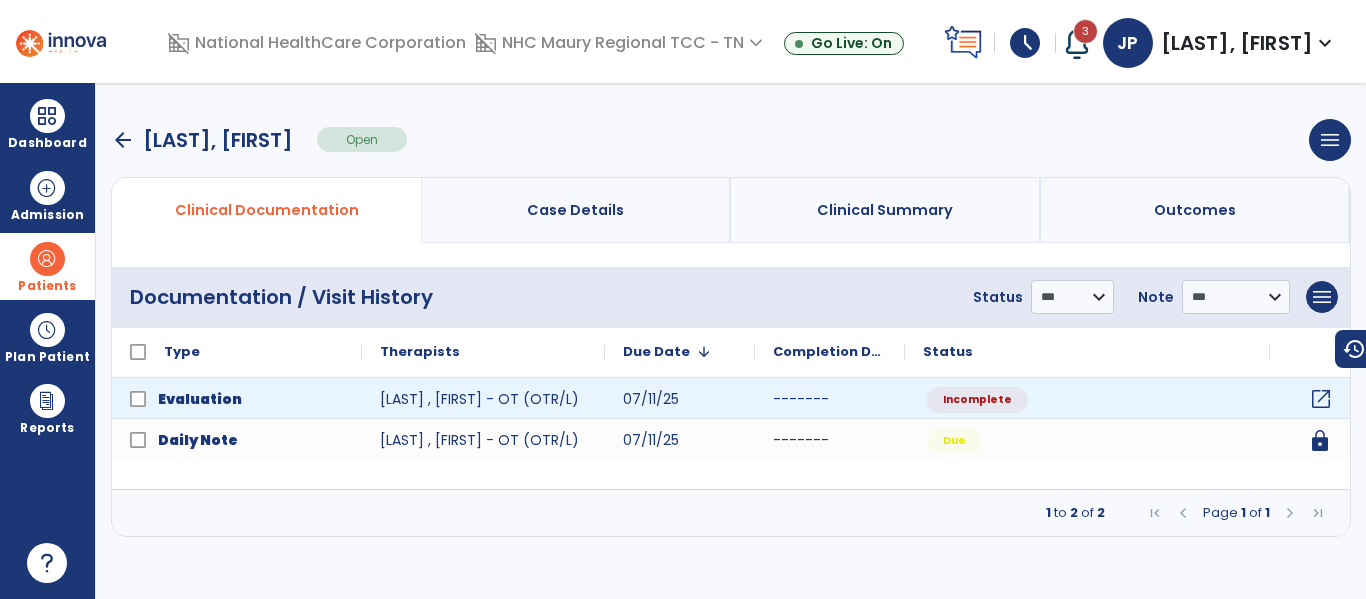 click on "open_in_new" 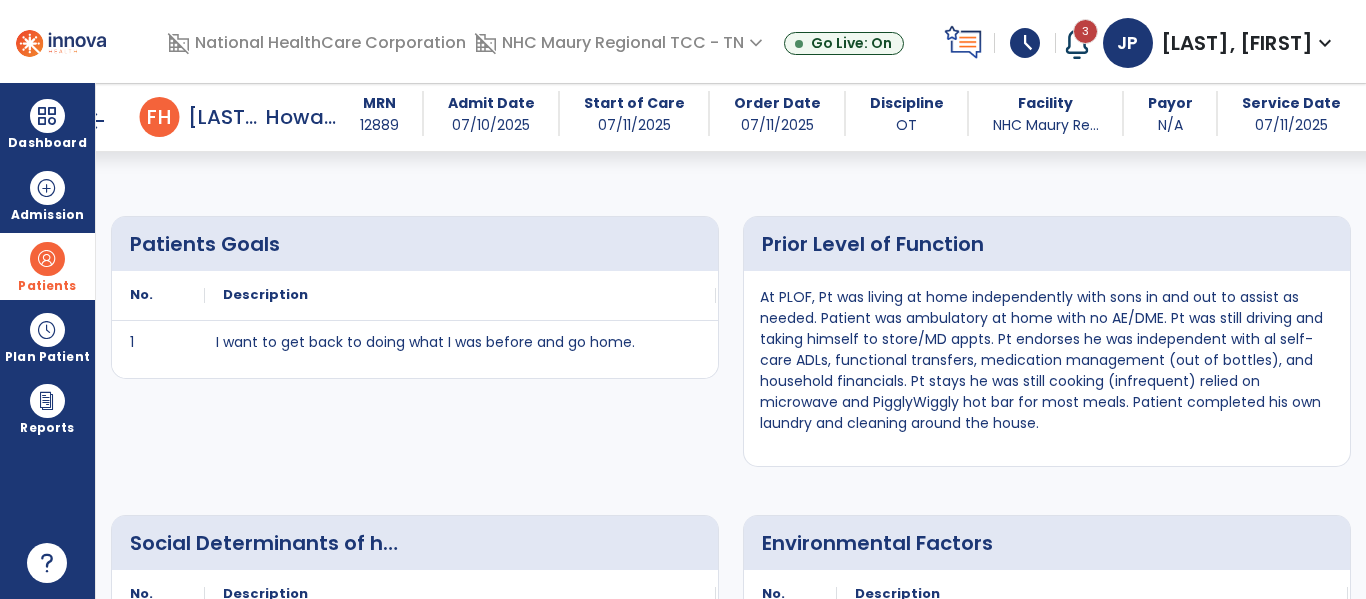 scroll, scrollTop: 1536, scrollLeft: 0, axis: vertical 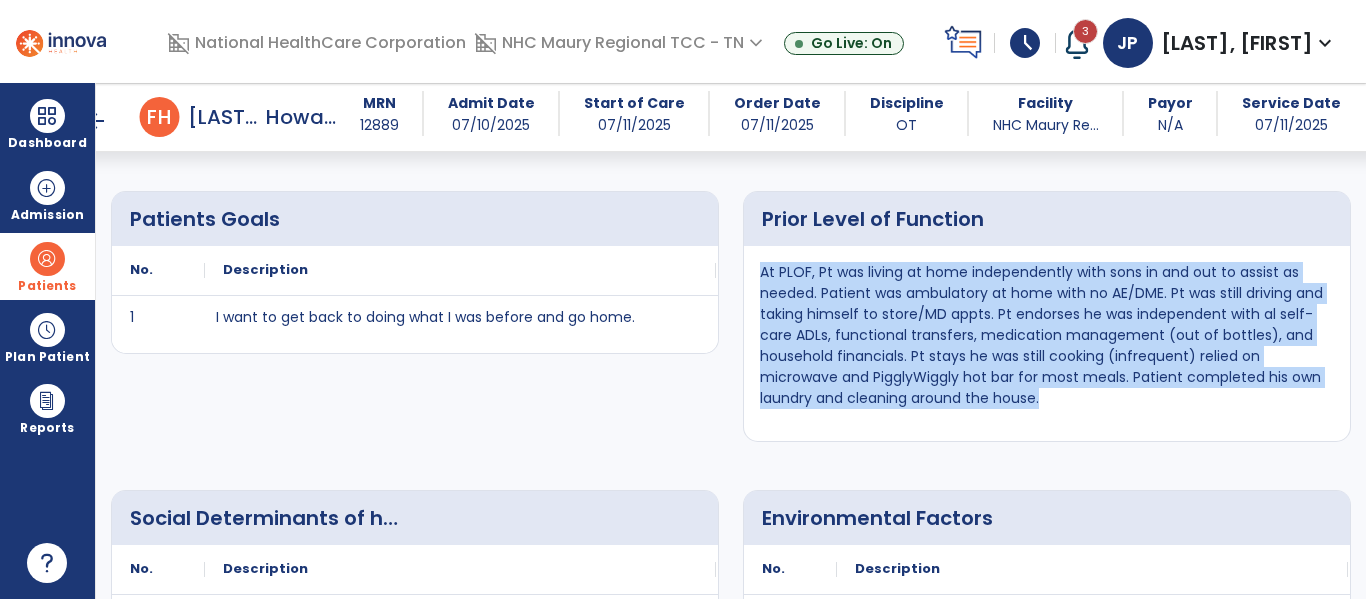 drag, startPoint x: 758, startPoint y: 266, endPoint x: 1077, endPoint y: 410, distance: 349.99573 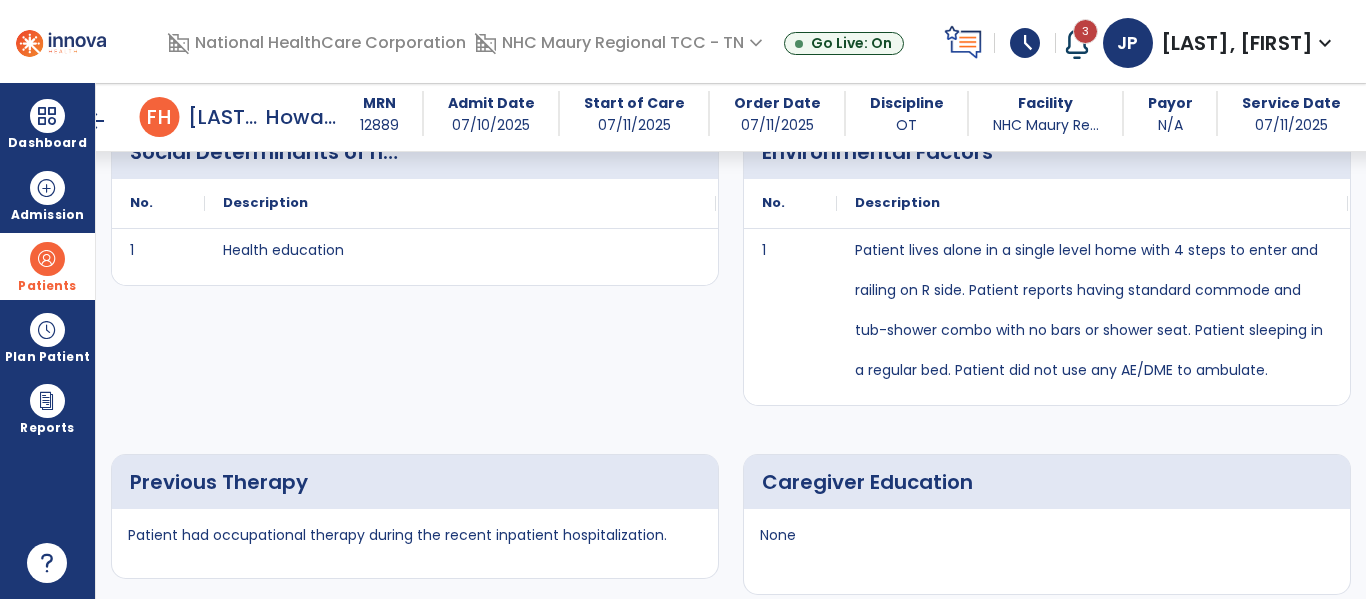 scroll, scrollTop: 1904, scrollLeft: 0, axis: vertical 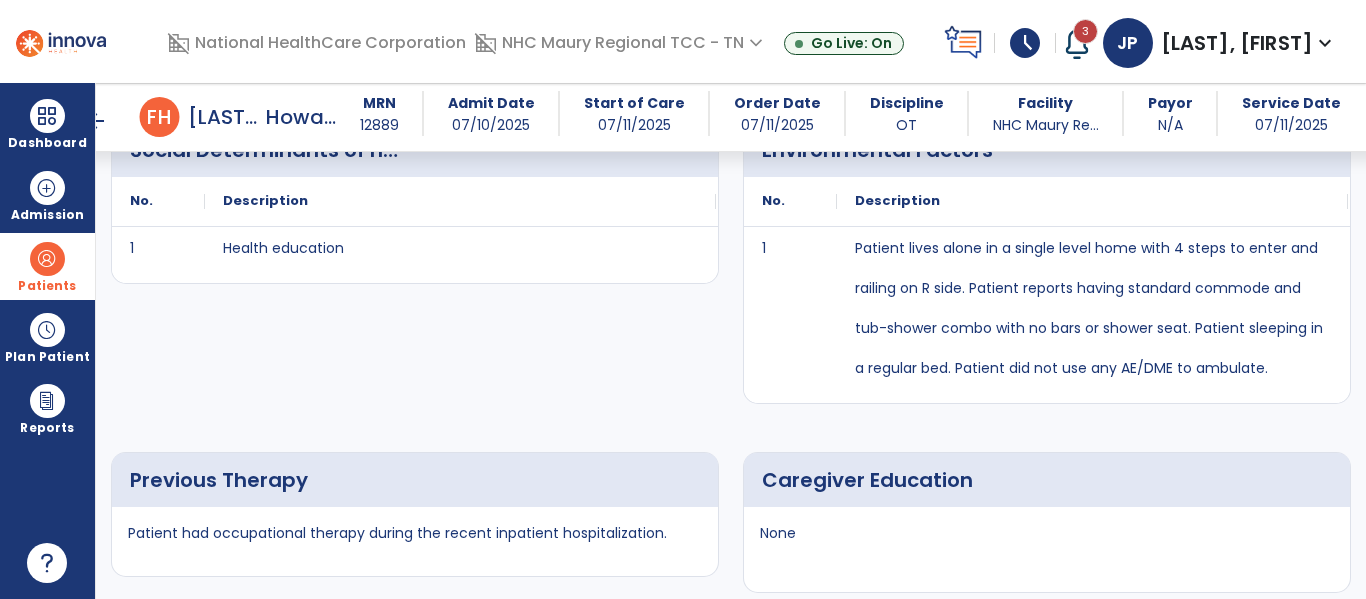 click on "None" at bounding box center (1047, 541) 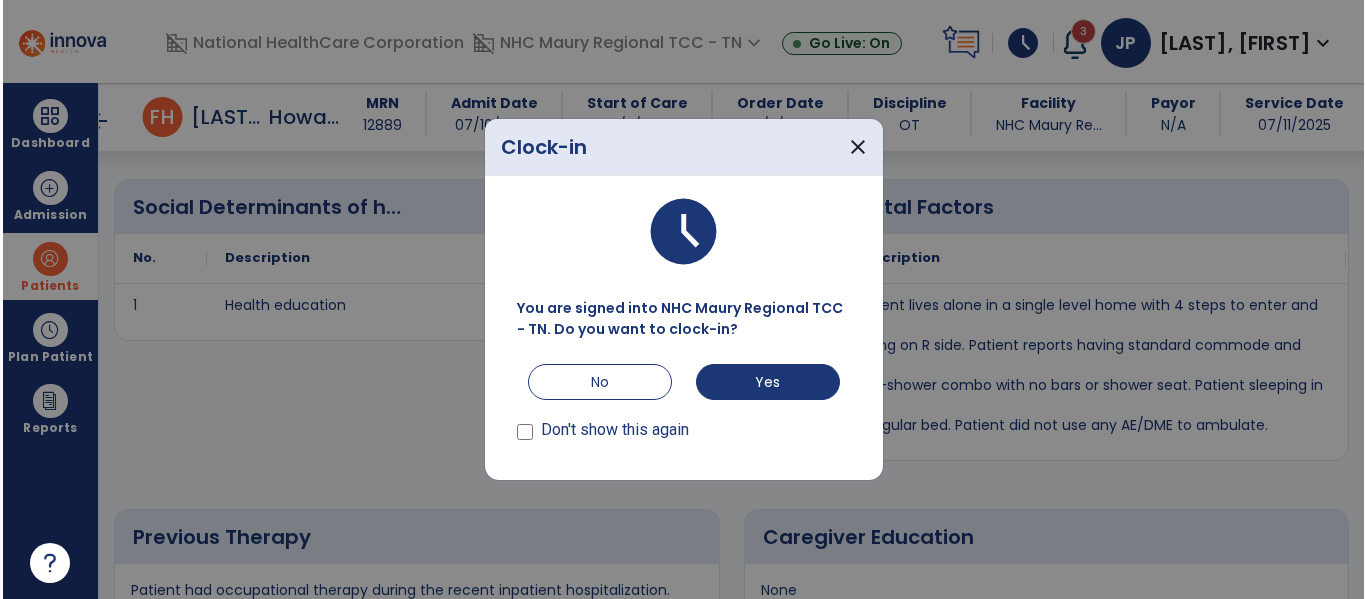 scroll, scrollTop: 1832, scrollLeft: 0, axis: vertical 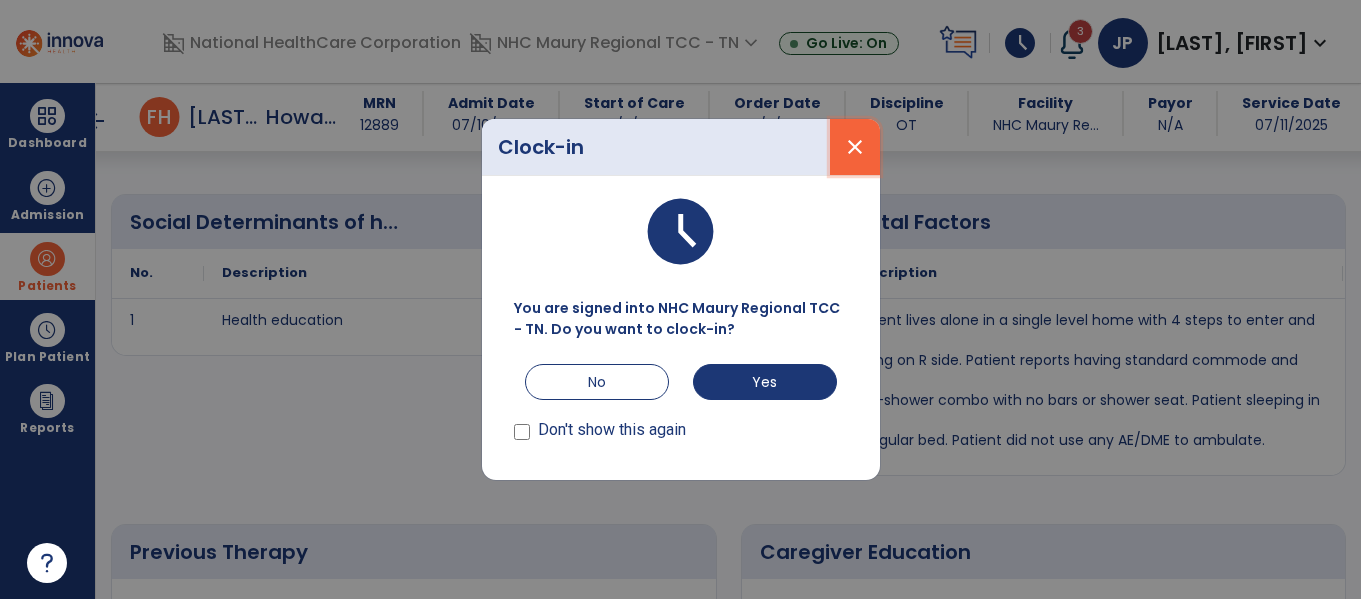 click on "close" at bounding box center [855, 147] 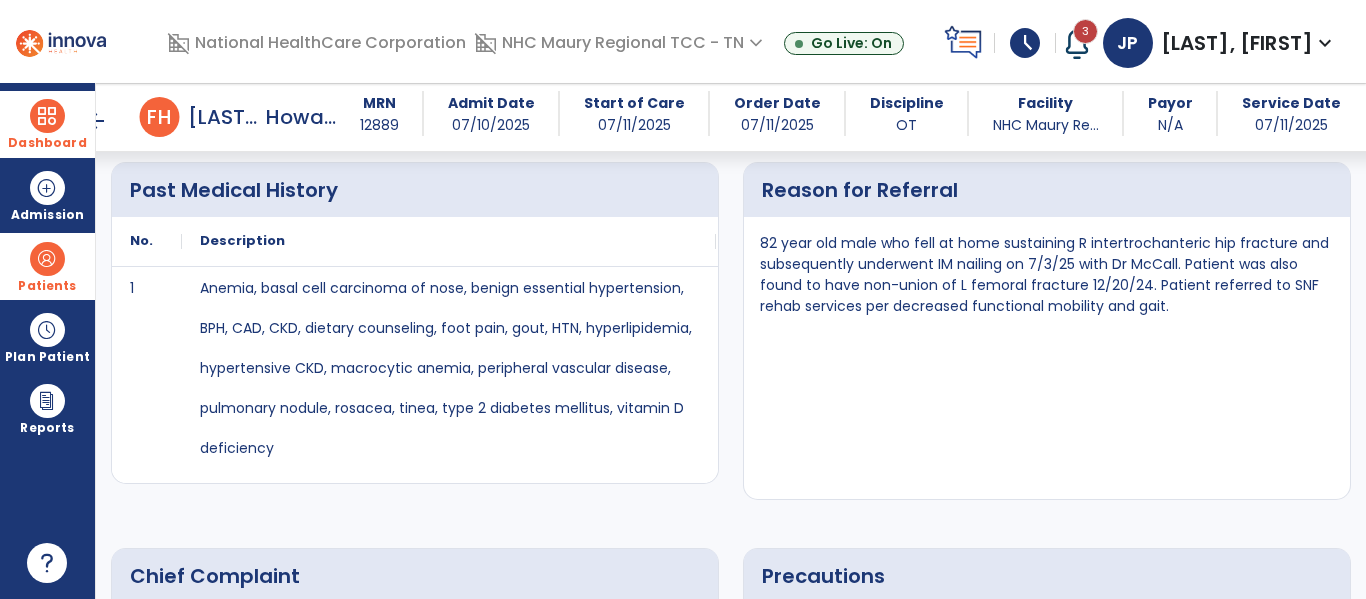 scroll, scrollTop: 654, scrollLeft: 0, axis: vertical 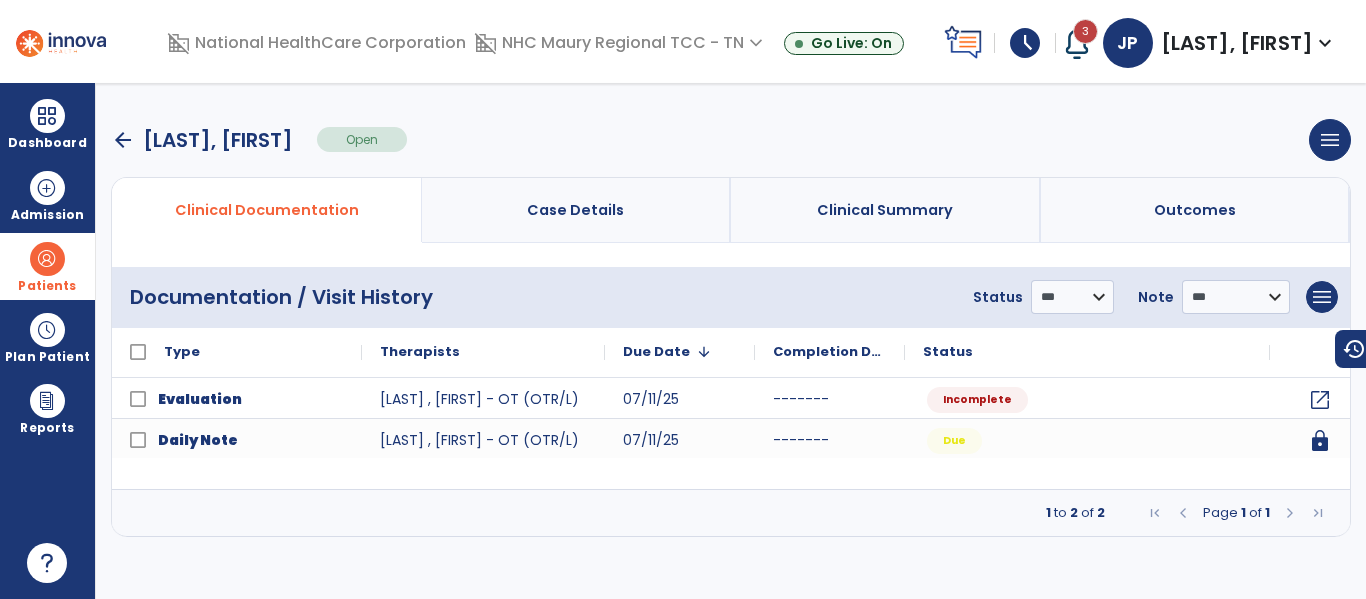 click on "arrow_back" at bounding box center (123, 140) 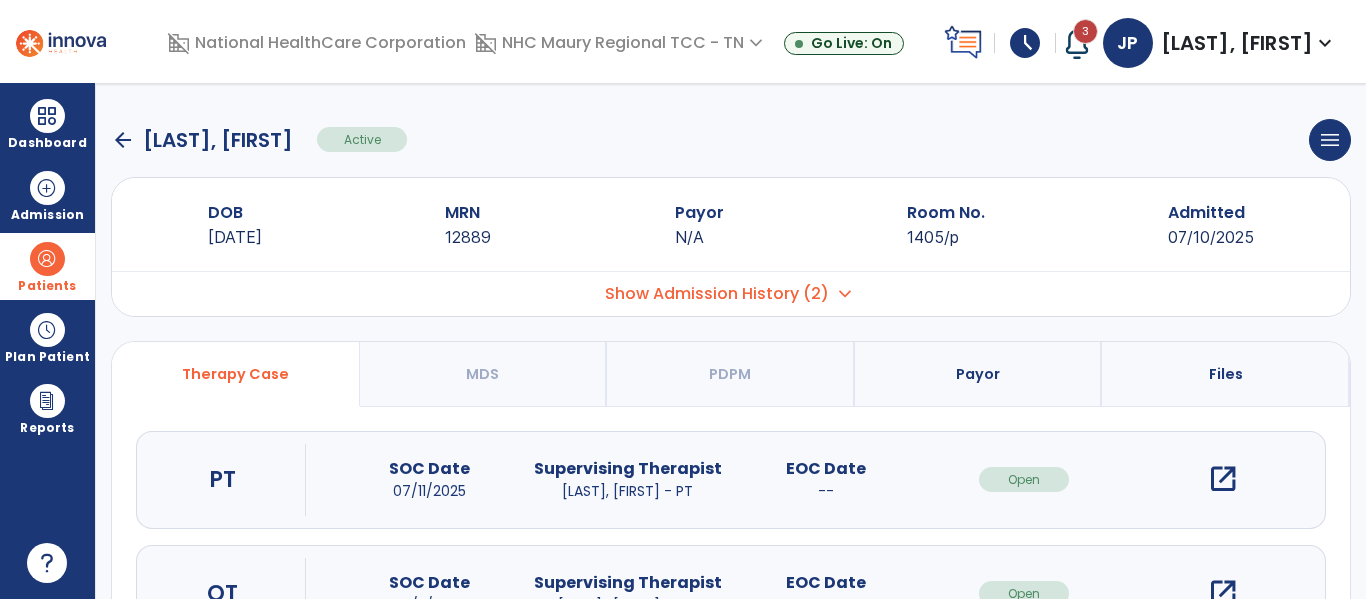 click on "open_in_new" at bounding box center (1223, 479) 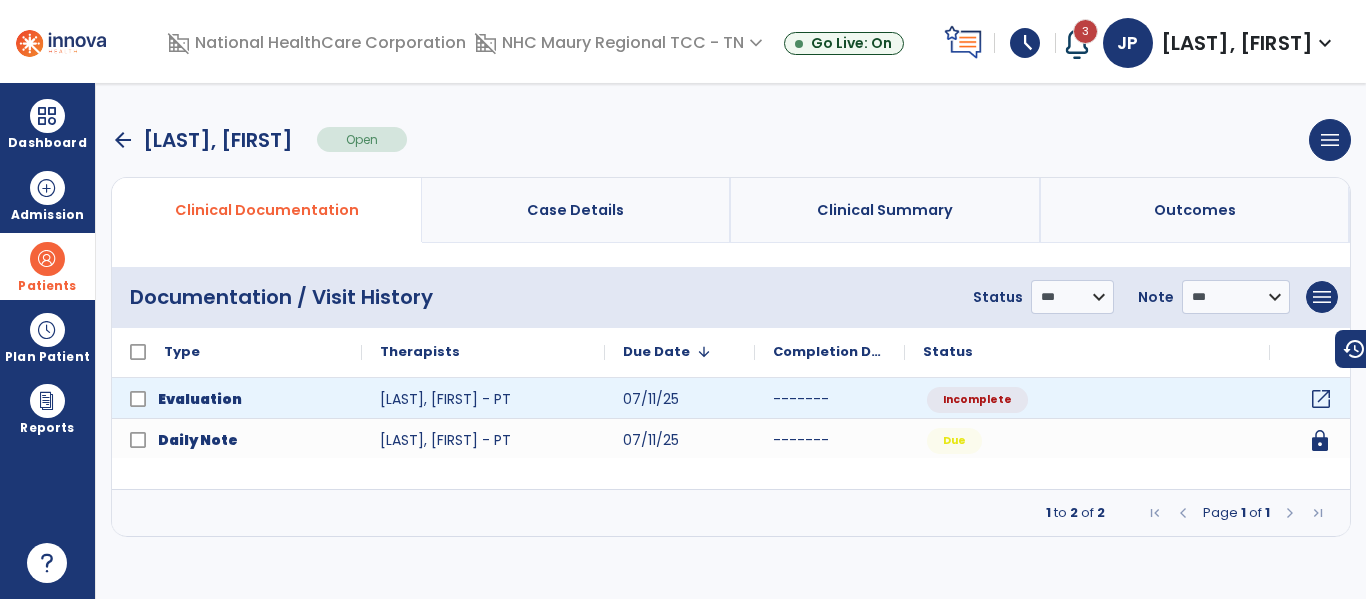 click on "open_in_new" 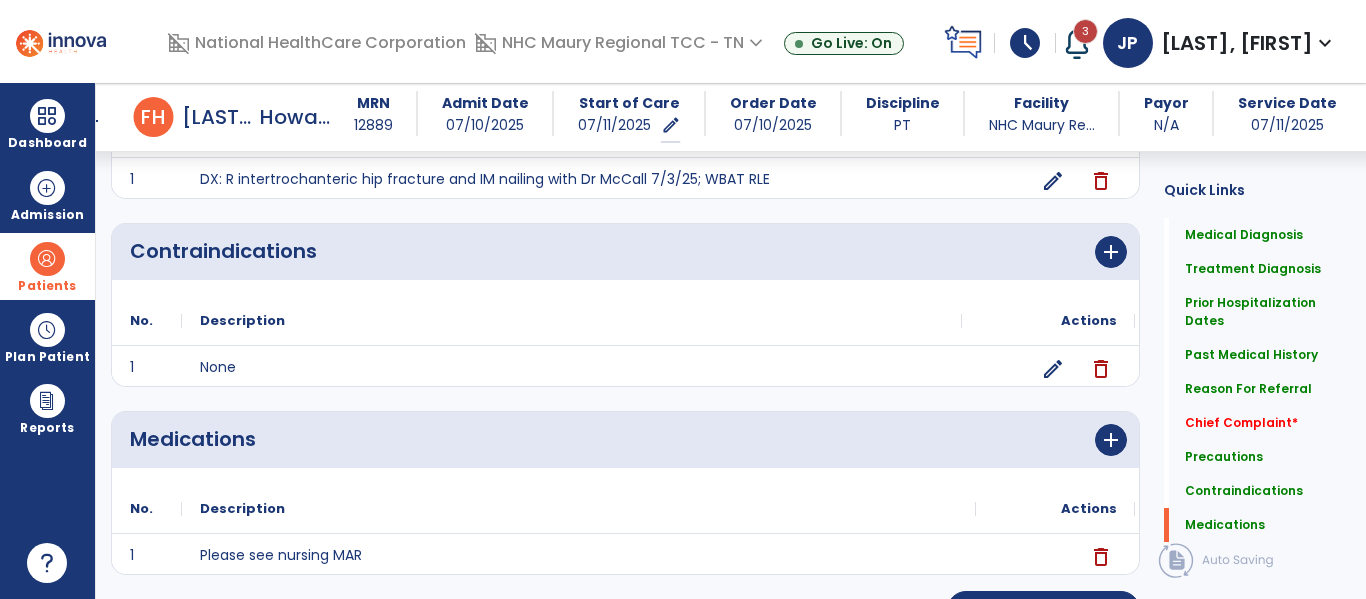 scroll, scrollTop: 1639, scrollLeft: 0, axis: vertical 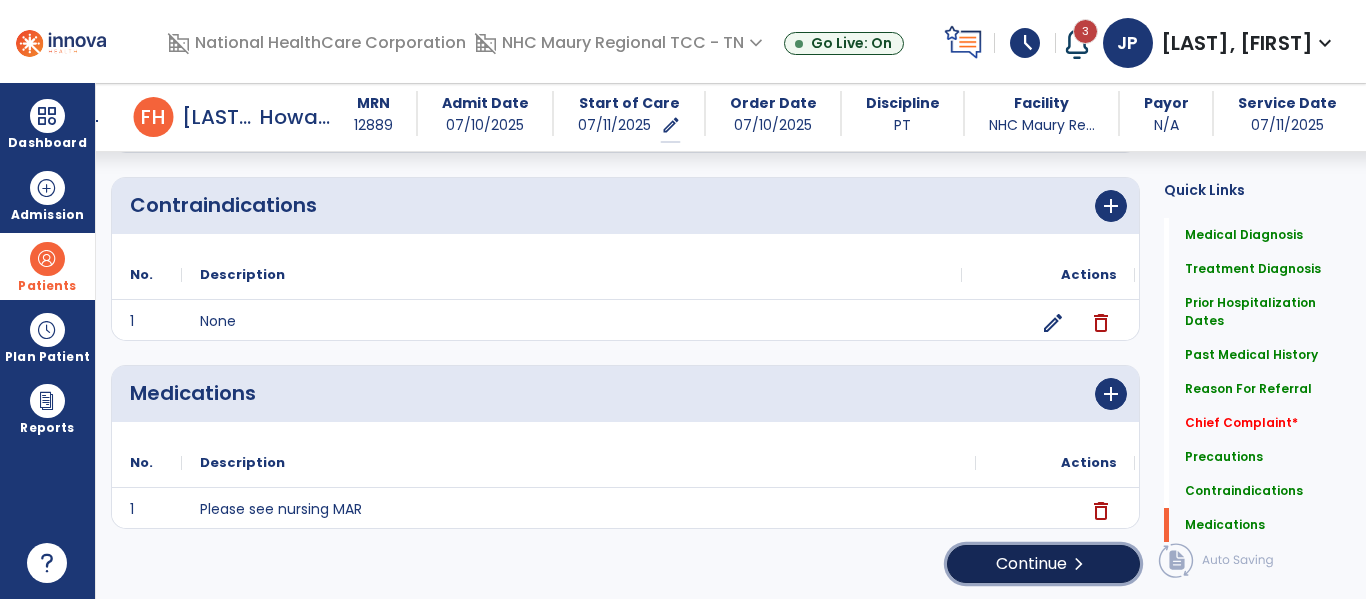 click on "Continue  chevron_right" 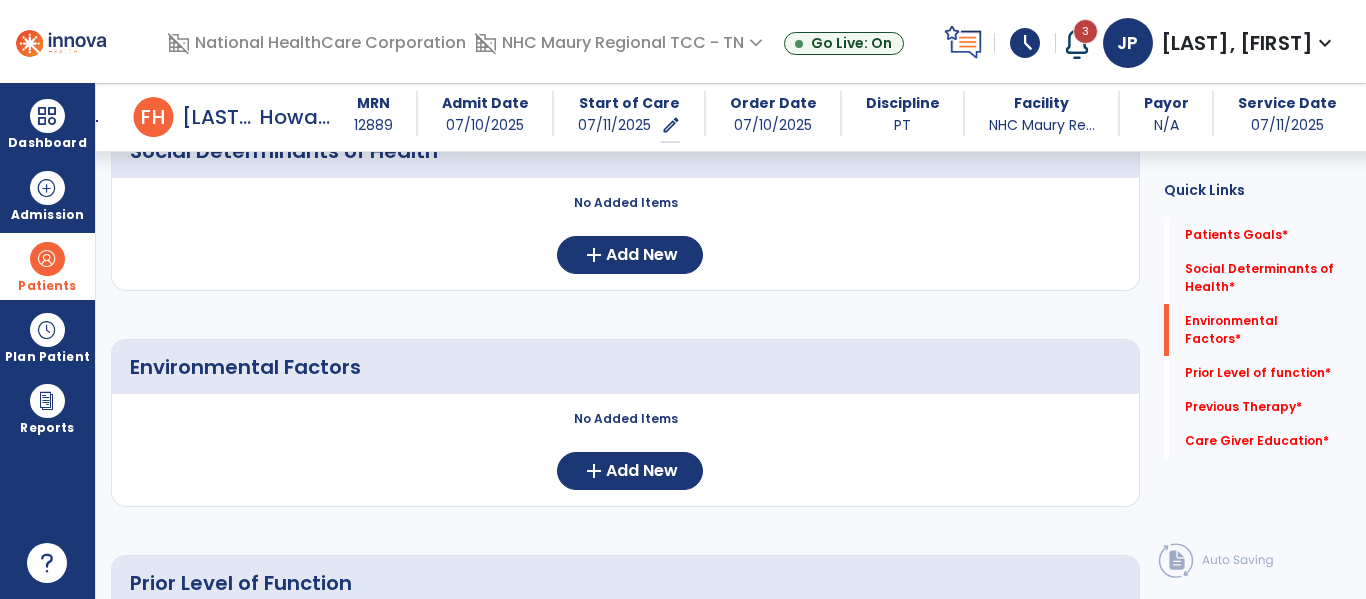 scroll, scrollTop: 522, scrollLeft: 0, axis: vertical 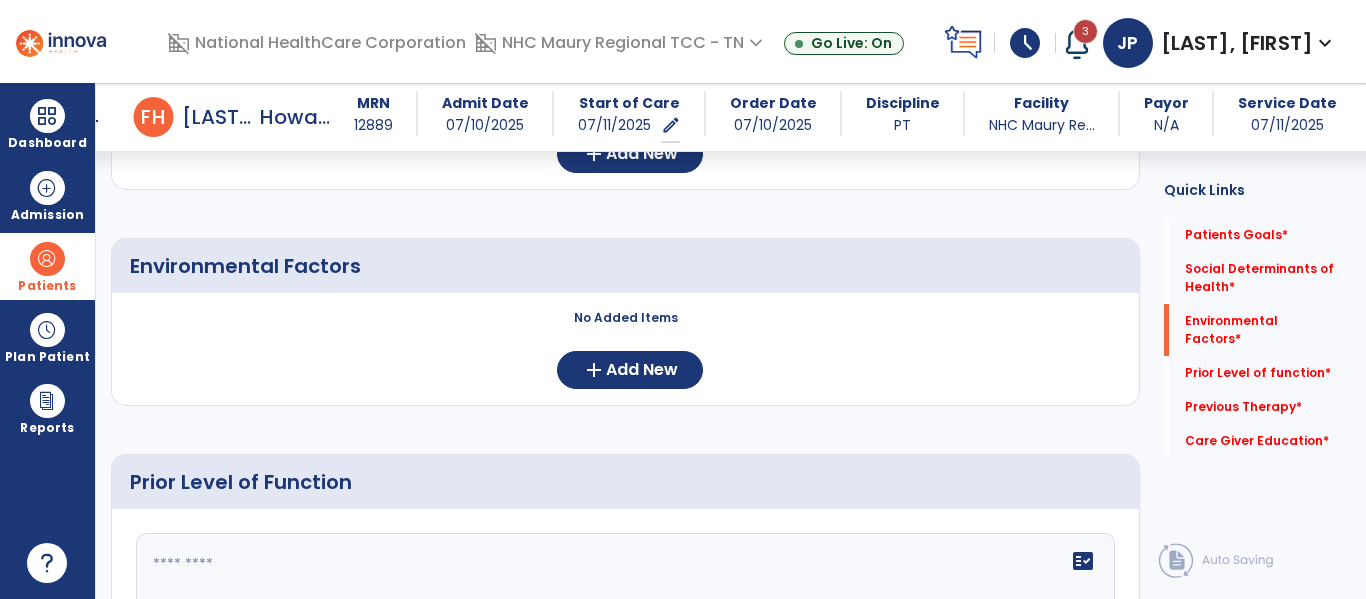 click on "No Added Items  add  Add New" 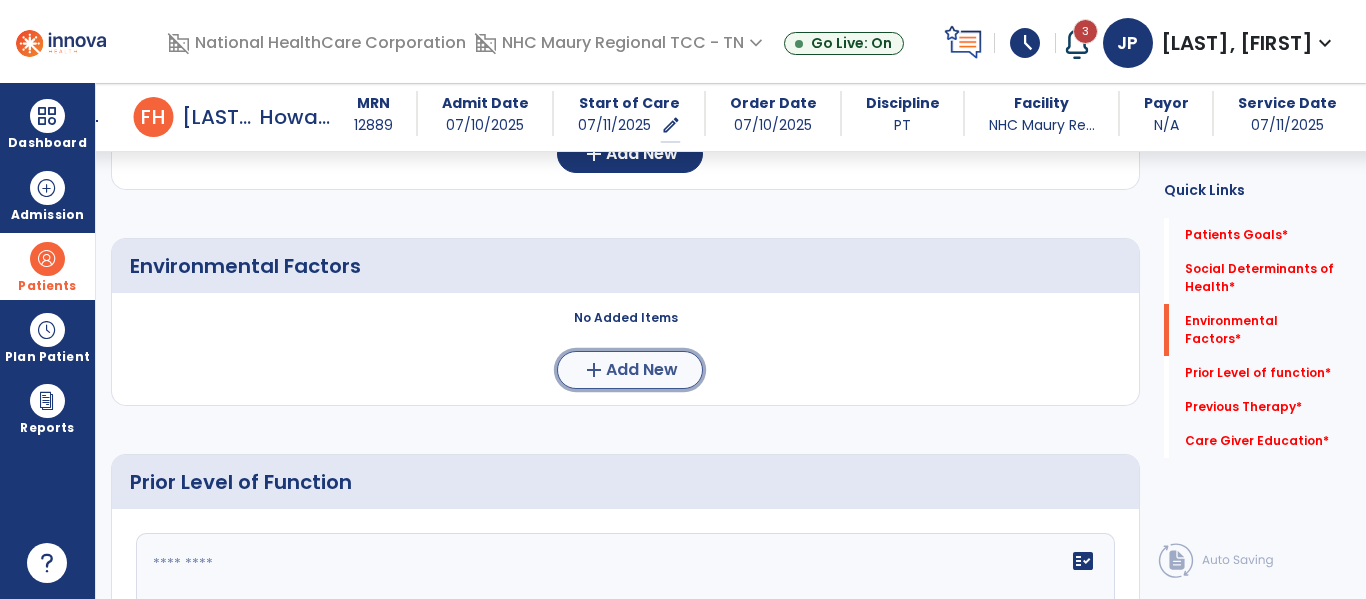 click on "Add New" 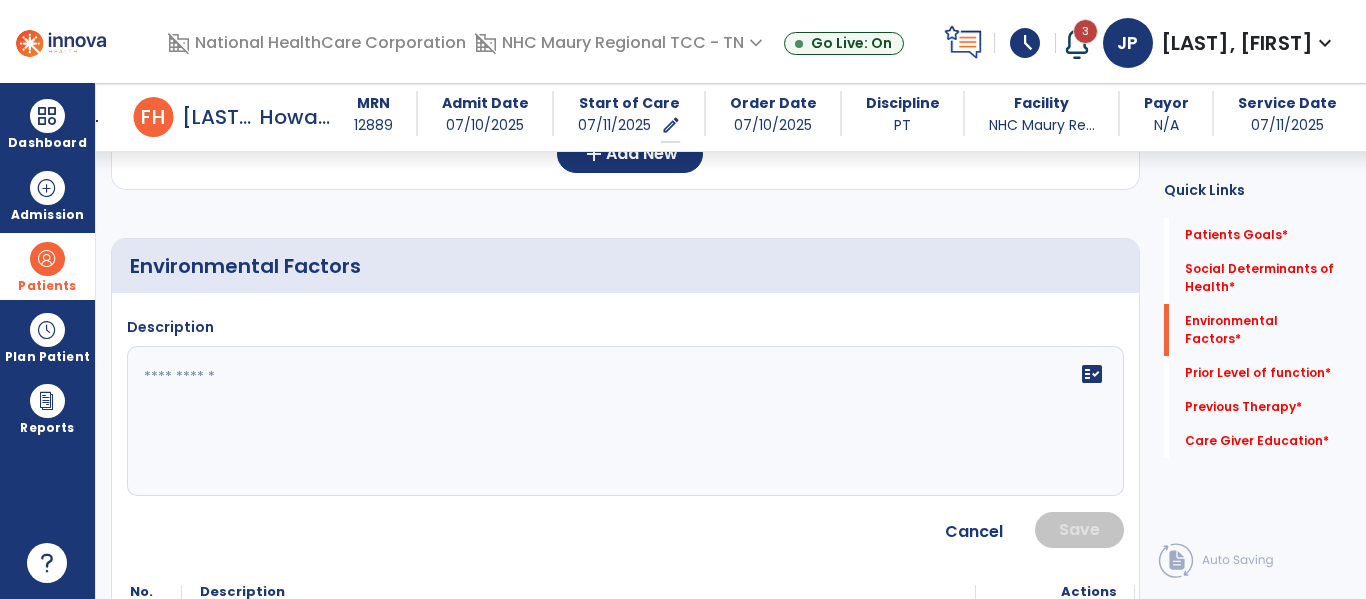 click 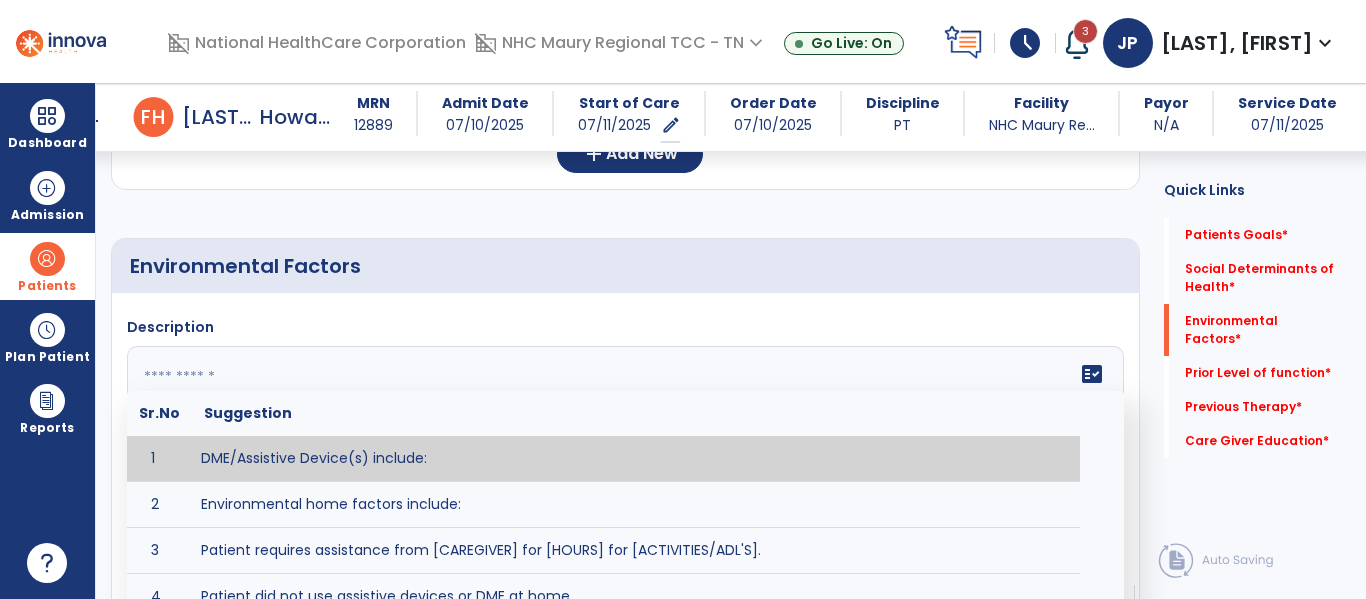 paste on "**********" 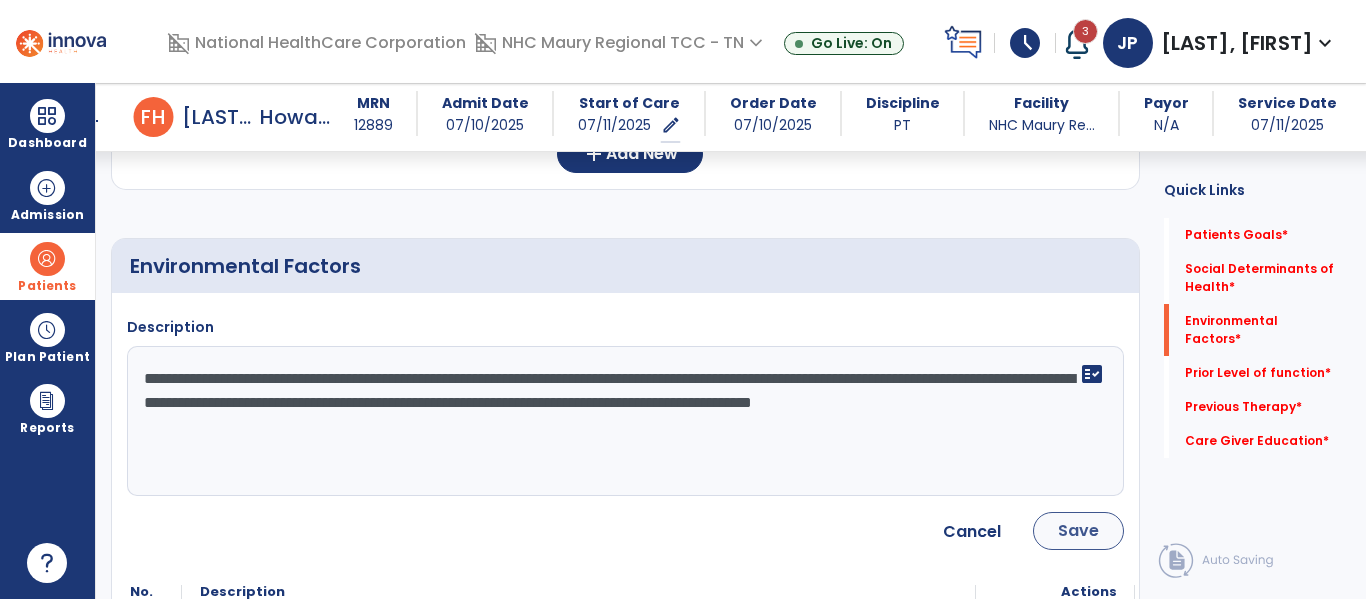 type on "**********" 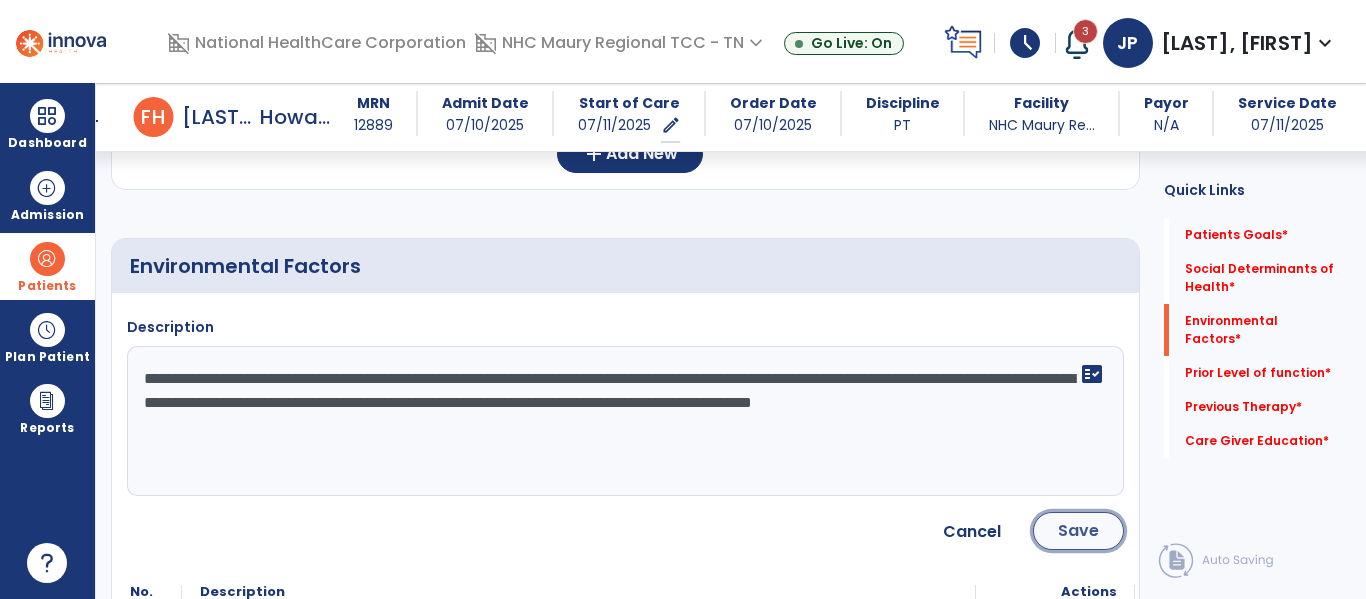 click on "Save" 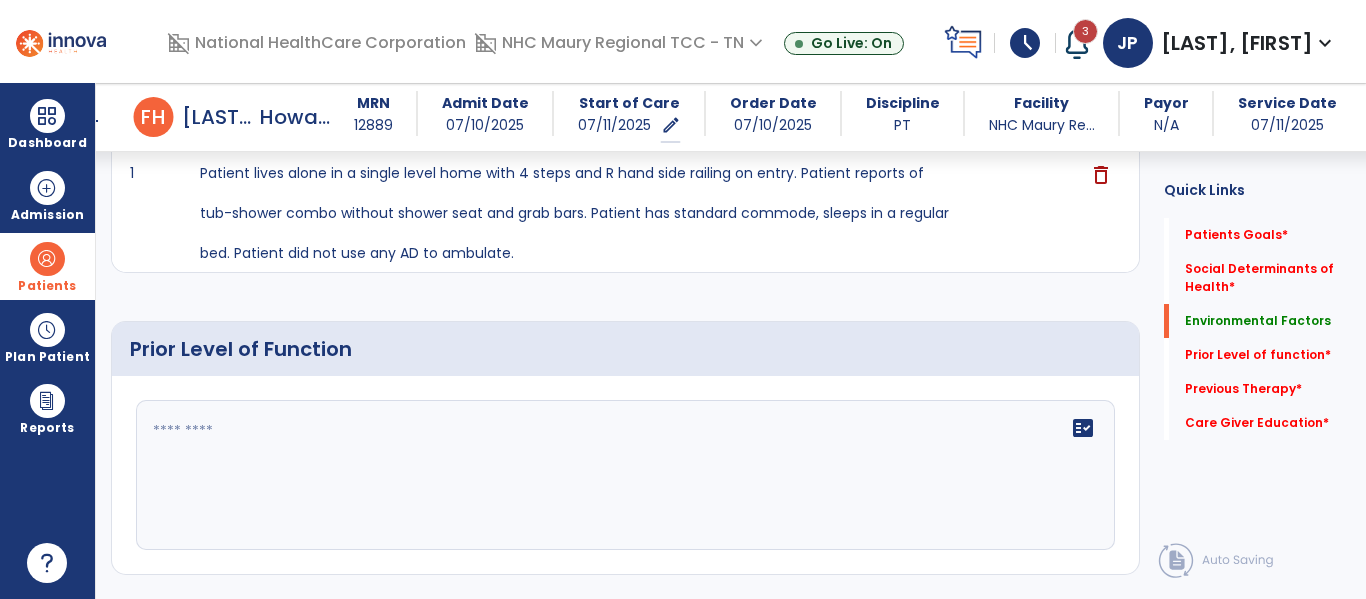 scroll, scrollTop: 732, scrollLeft: 0, axis: vertical 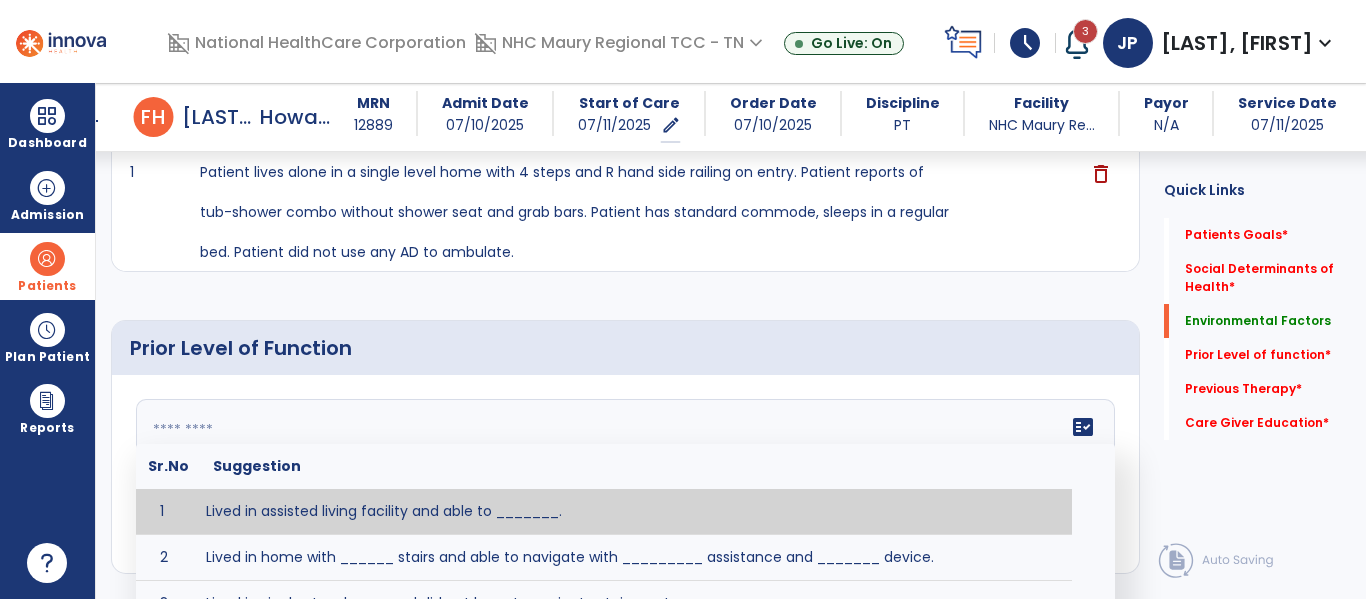 click on "fact_check  Sr.No Suggestion 1 Lived in assisted living facility and able to _______. 2 Lived in home with ______ stairs and able to navigate with _________ assistance and _______ device. 3 Lived in single story home and did not have to navigate stairs or steps. 4 Lived in SNF and began to develop increase in risk for ______. 5 Lived in SNF and skin was intact without pressure sores or wounds. 6 Lived independently at home with _________ and able to __________. 7 Wheelchair bound, non ambulatory and able to ______. 8 Worked as a __________." 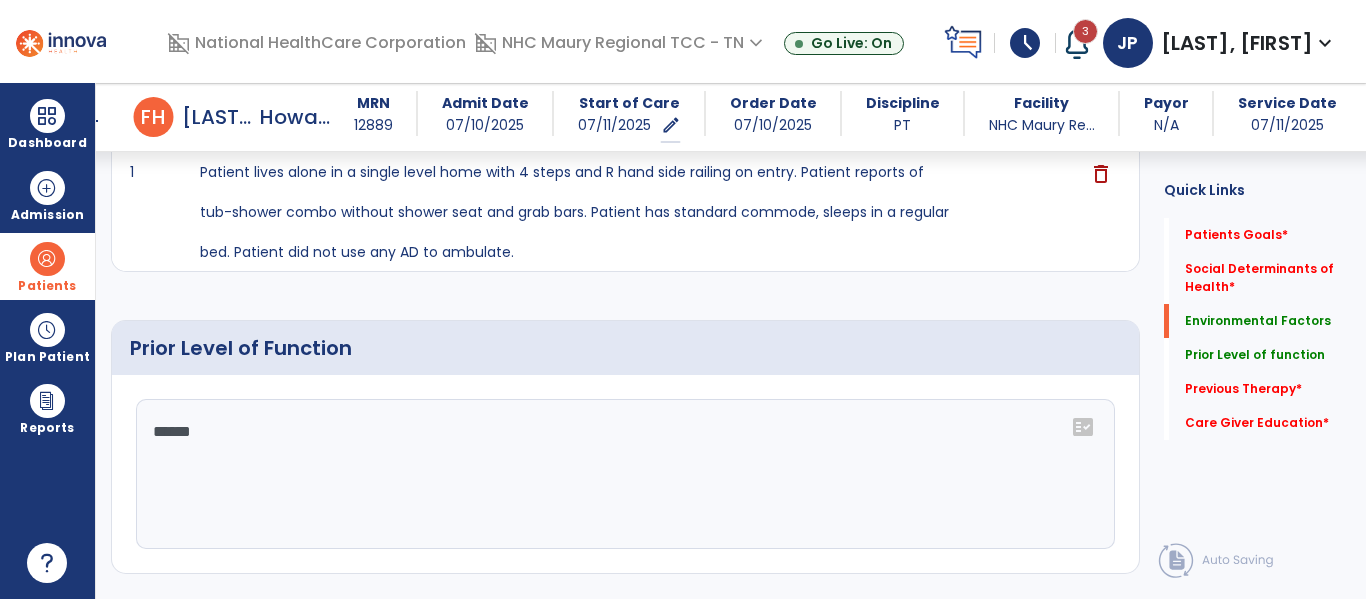 paste on "**********" 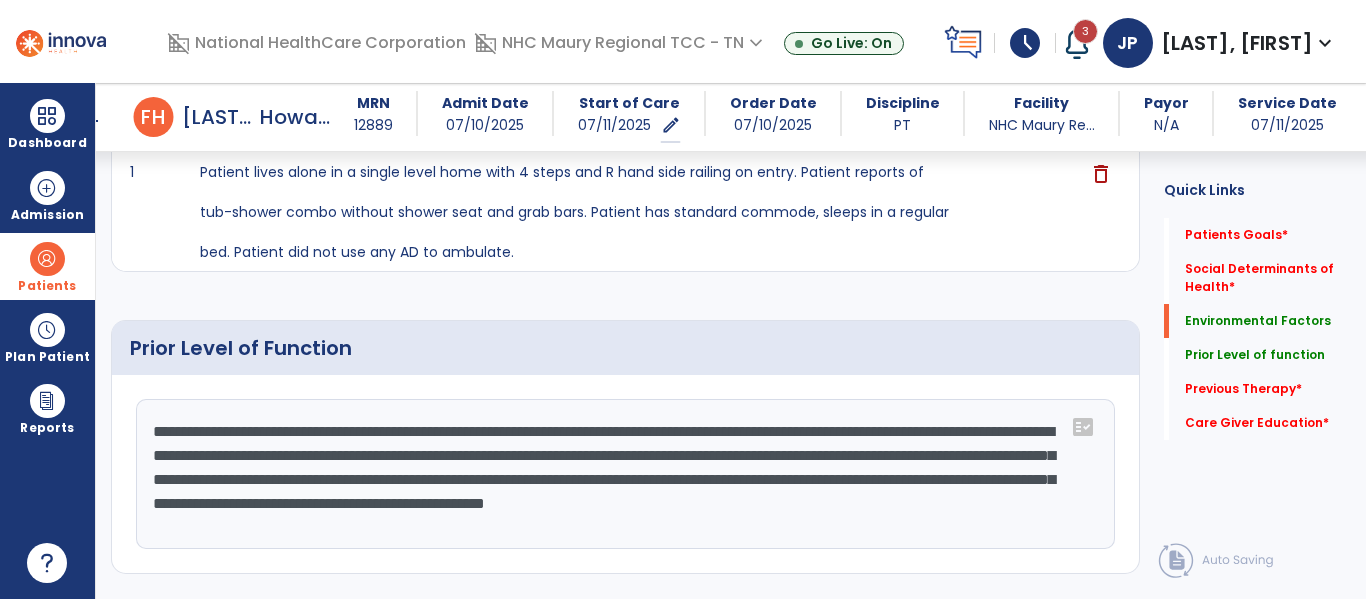 scroll, scrollTop: 16, scrollLeft: 0, axis: vertical 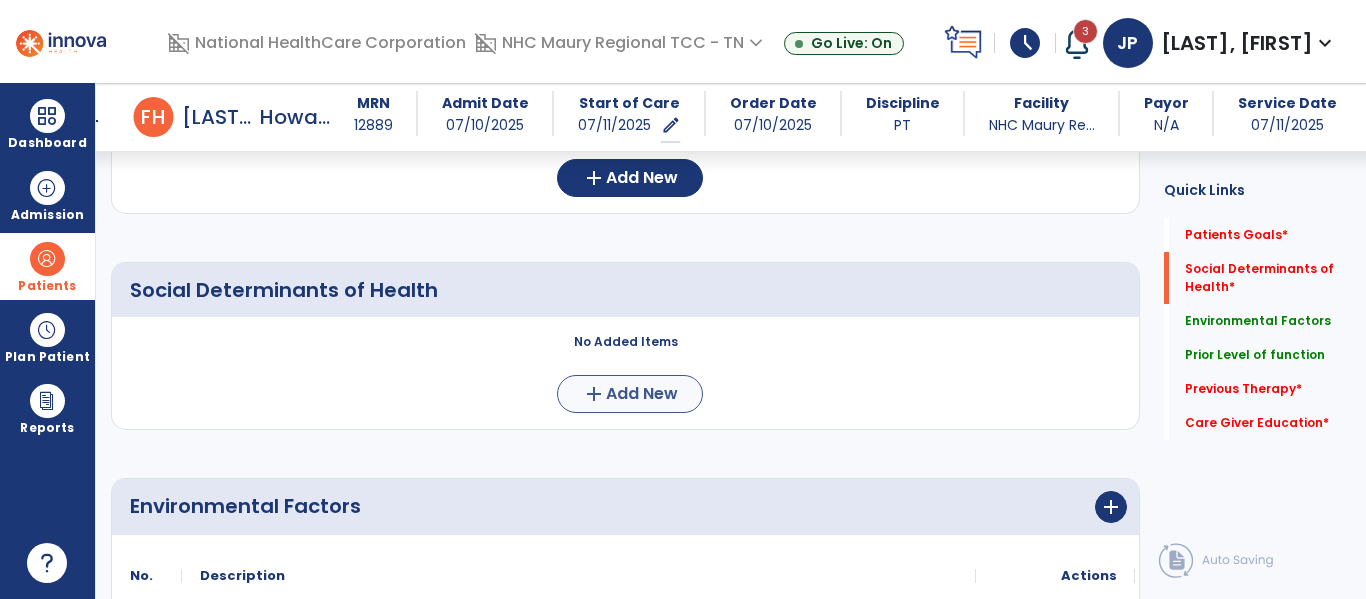 type on "**********" 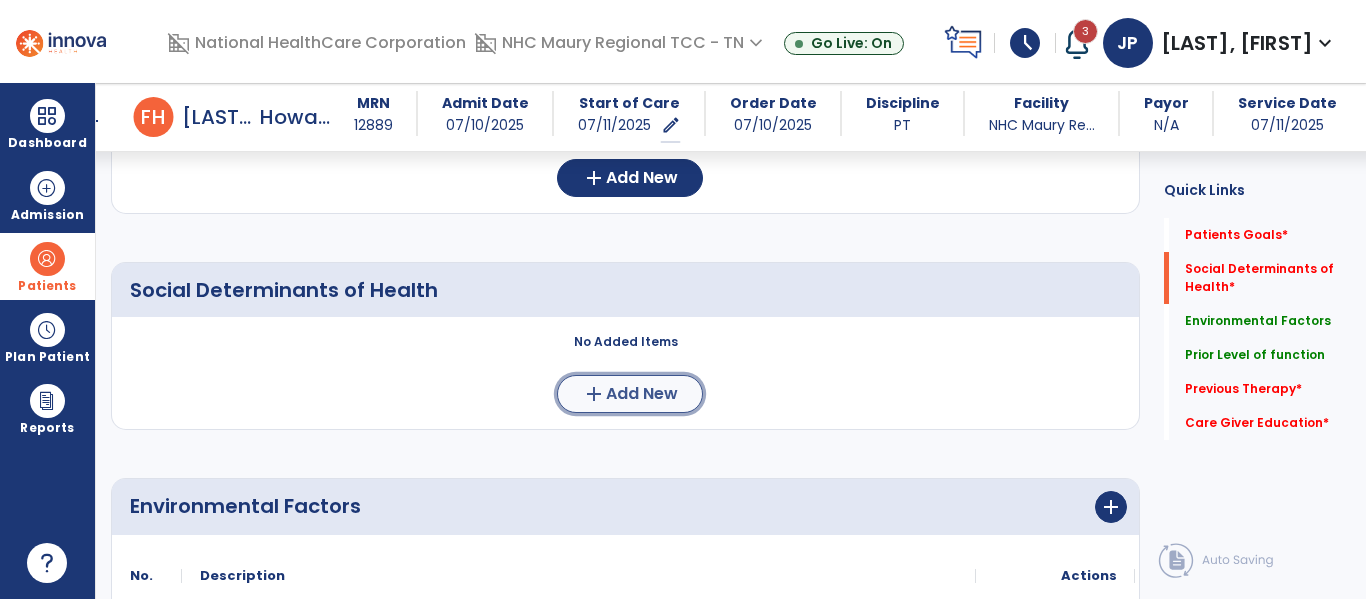 click on "Add New" 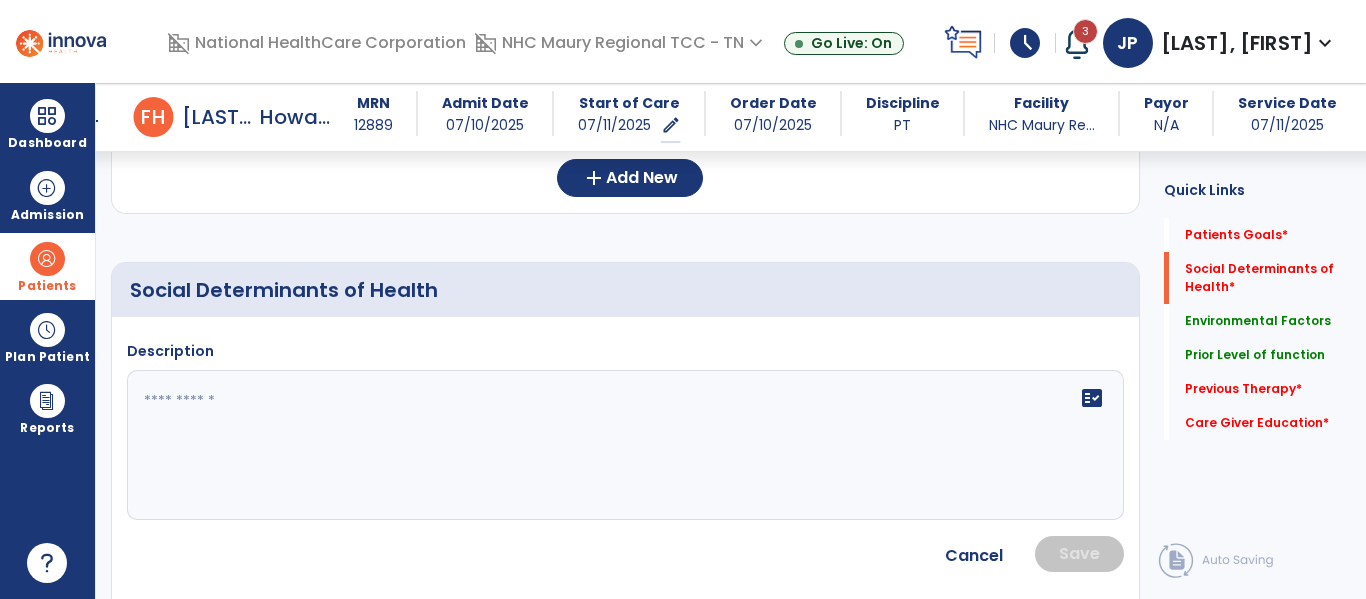 click 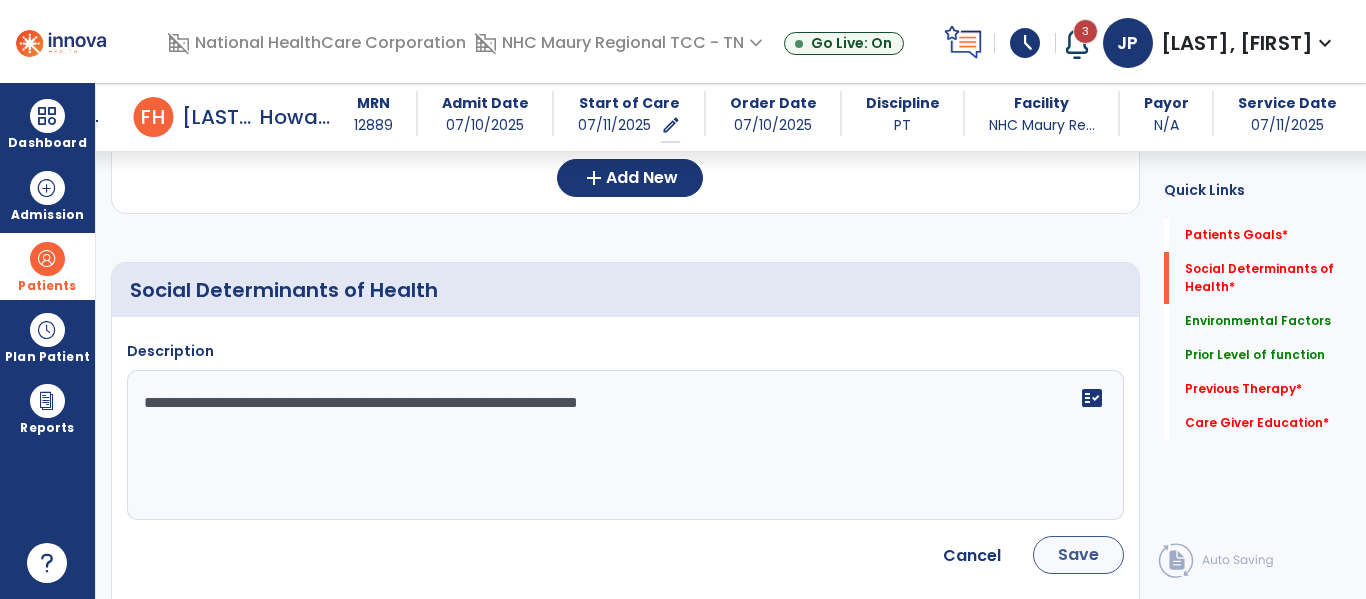 type on "**********" 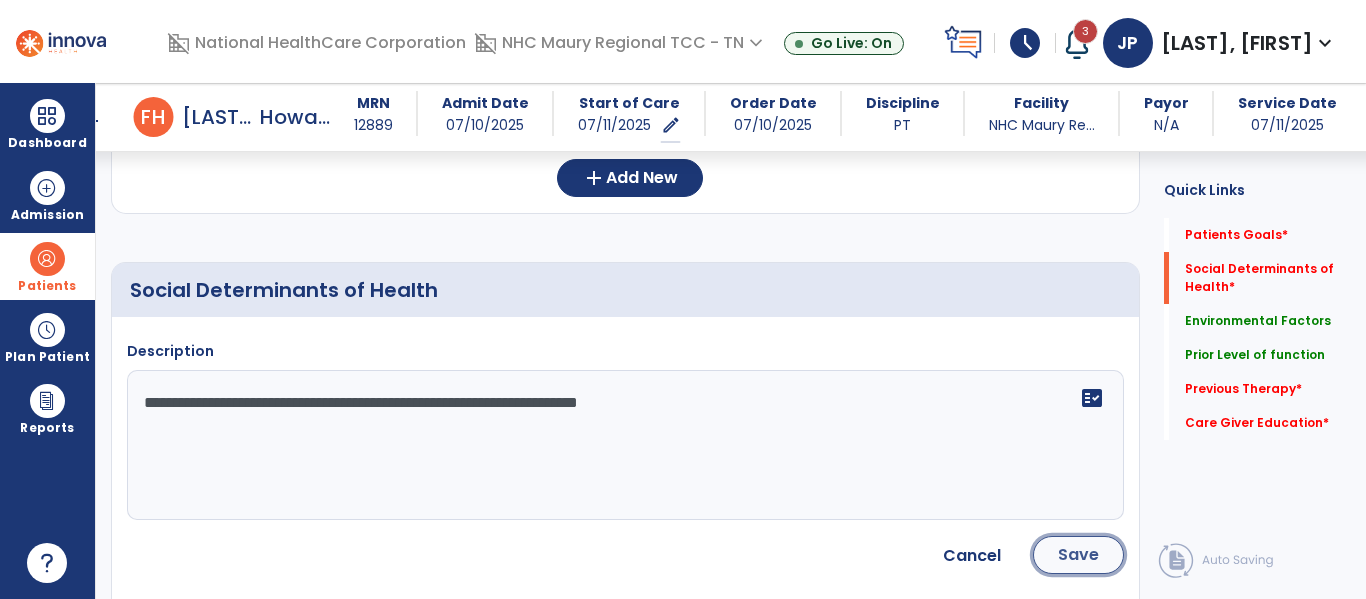click on "Save" 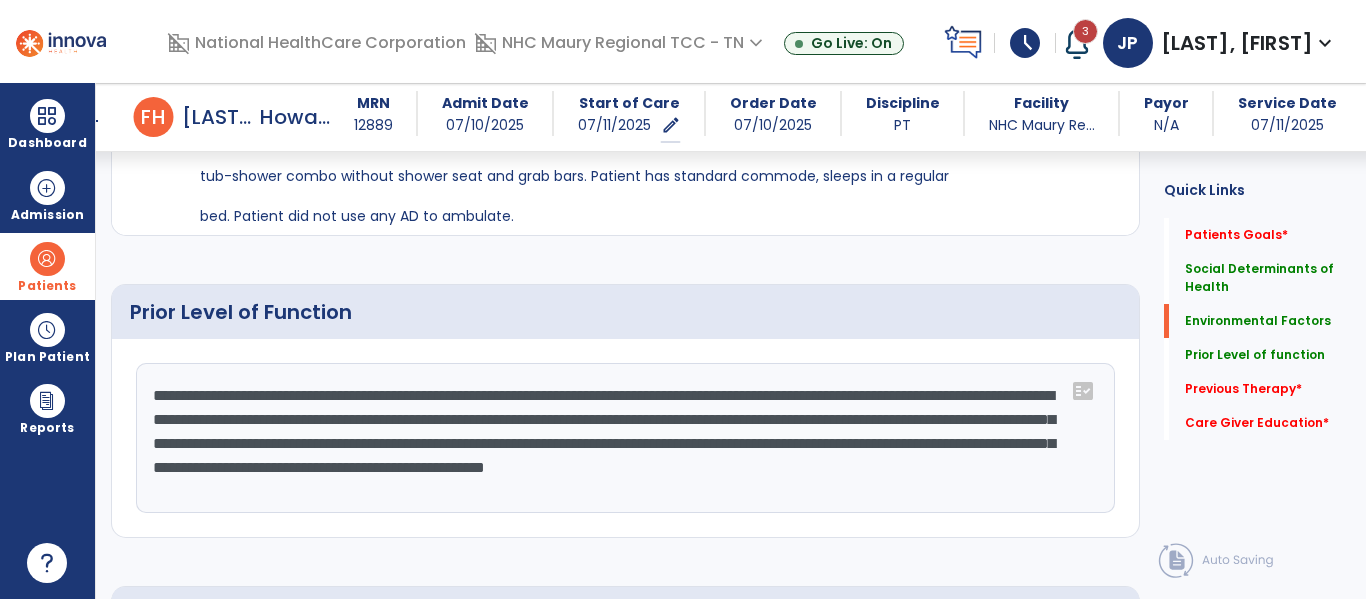 scroll, scrollTop: 767, scrollLeft: 0, axis: vertical 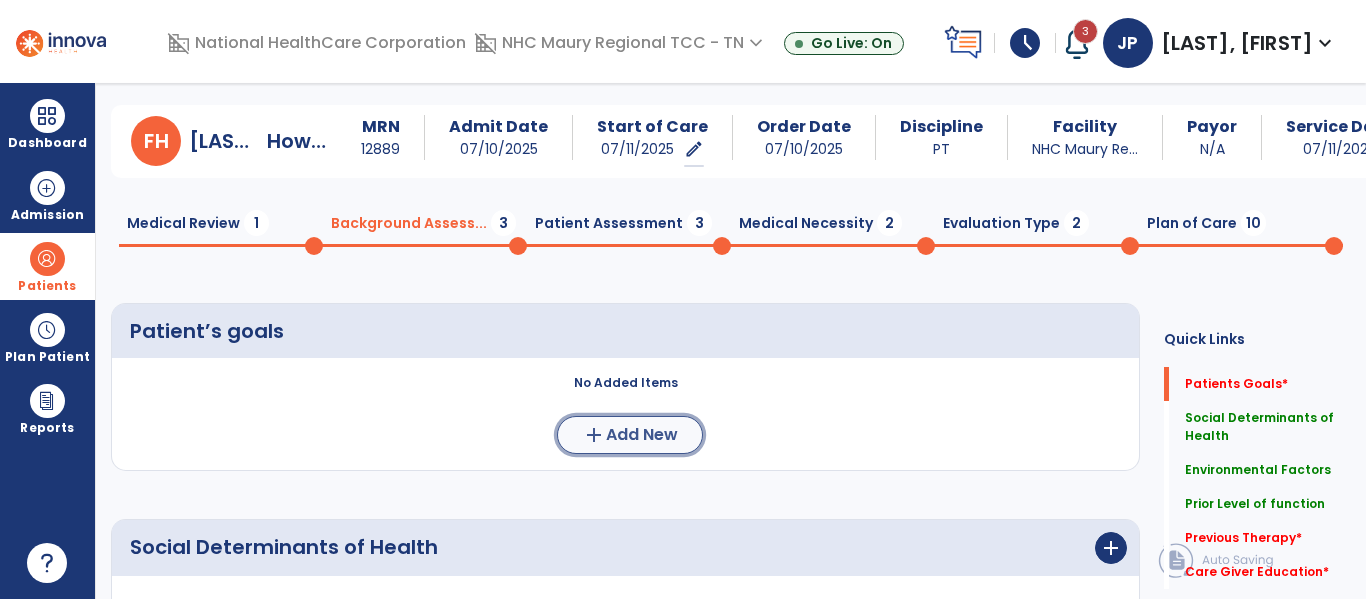 click on "Add New" 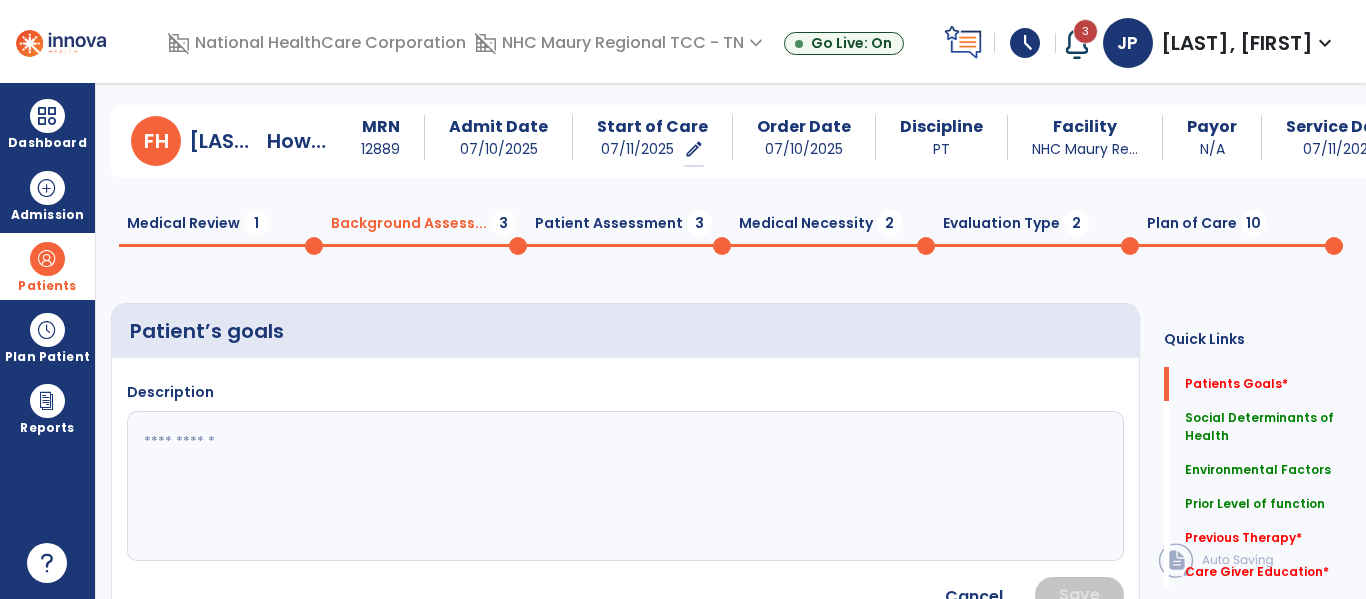 click 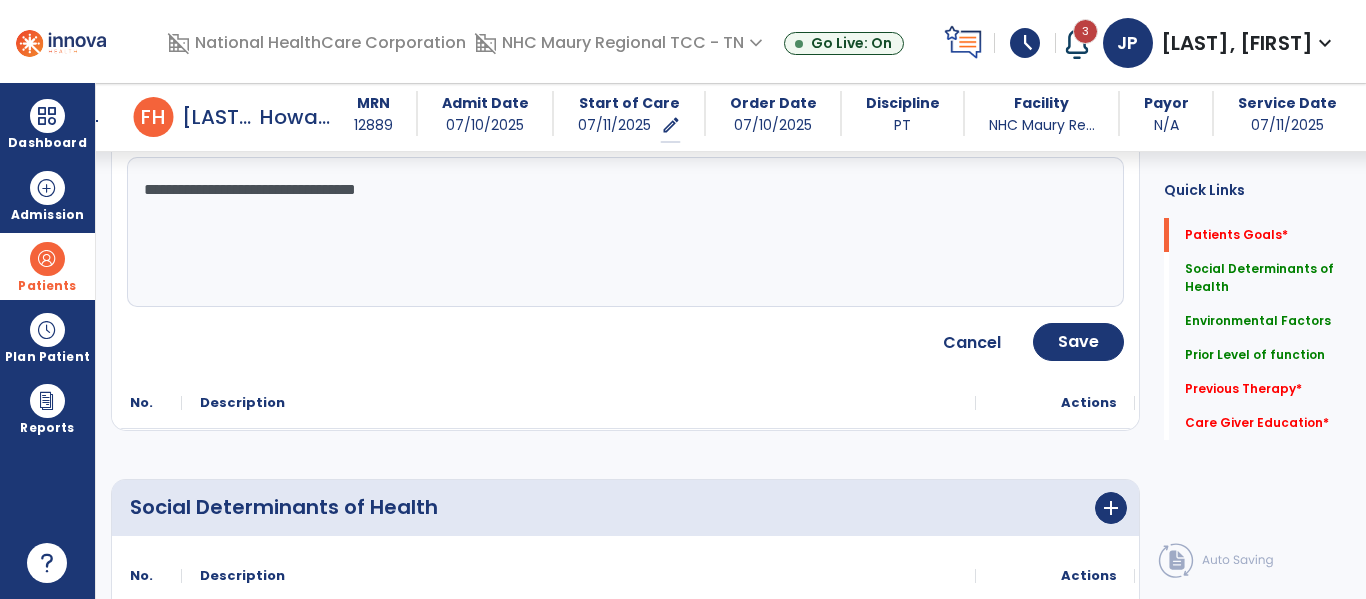 scroll, scrollTop: 280, scrollLeft: 0, axis: vertical 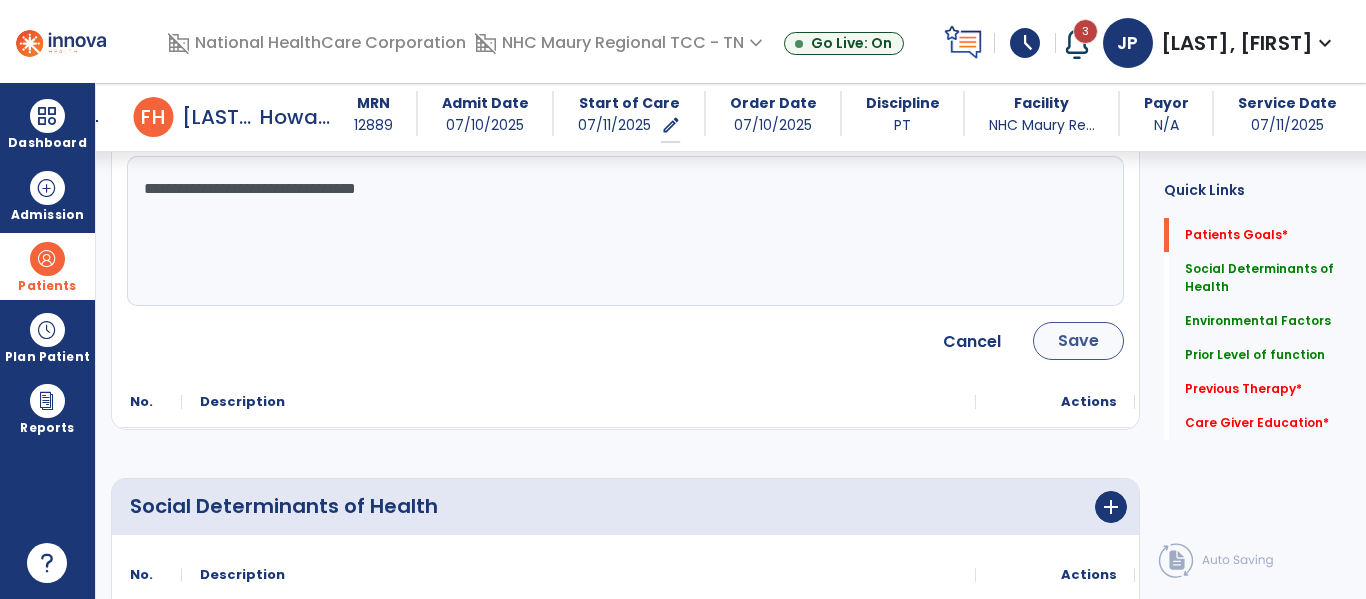 type on "**********" 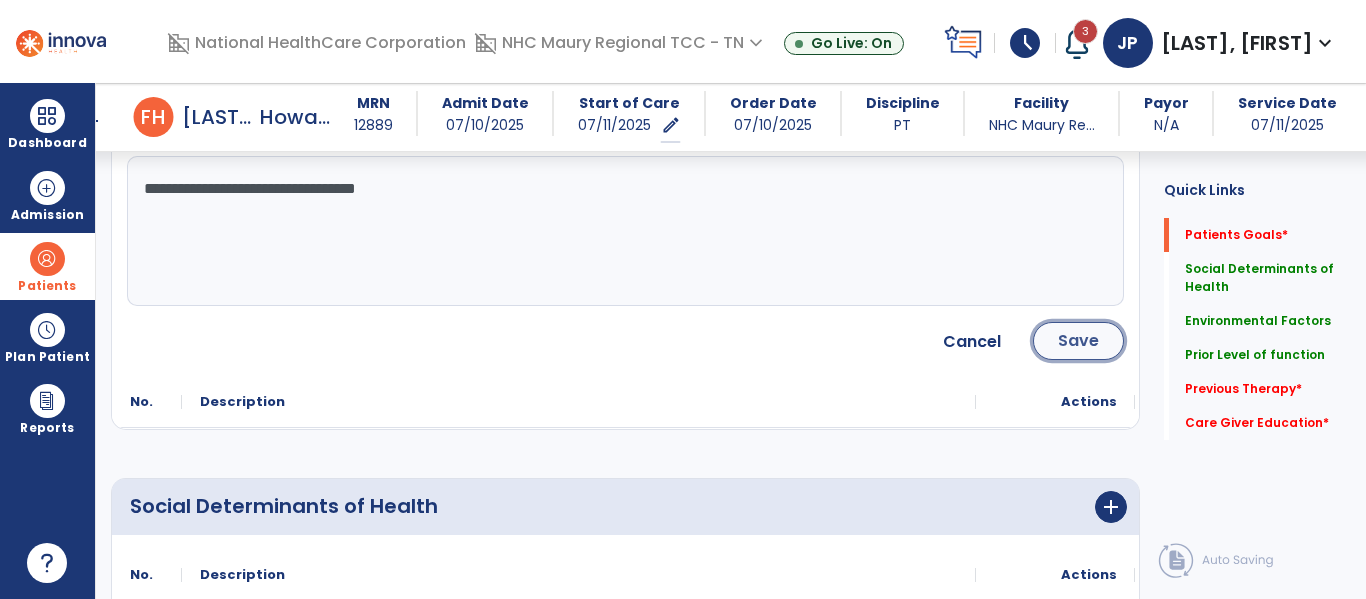 click on "Save" 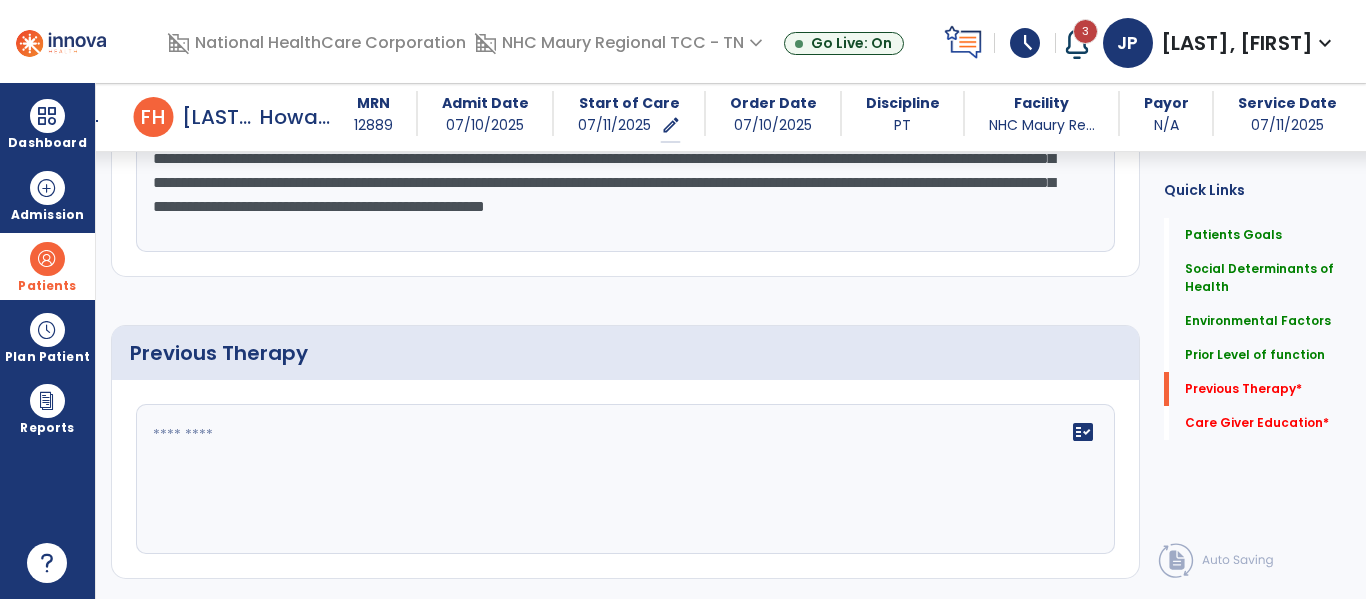 scroll, scrollTop: 1020, scrollLeft: 0, axis: vertical 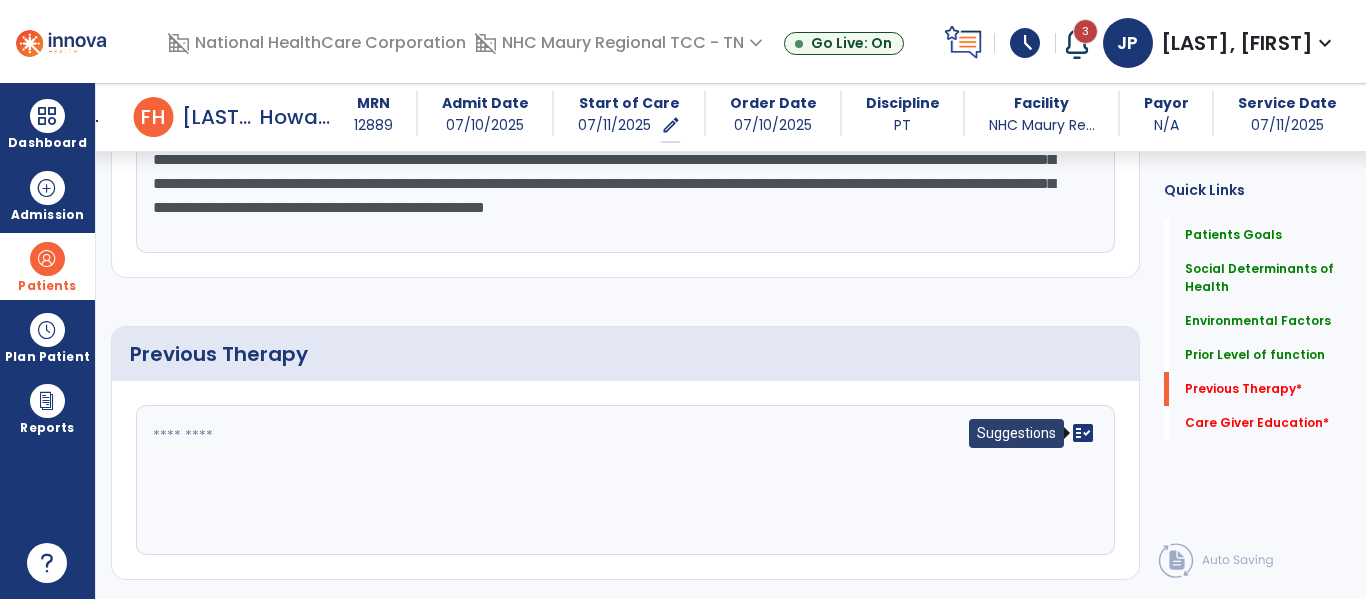 click on "fact_check" 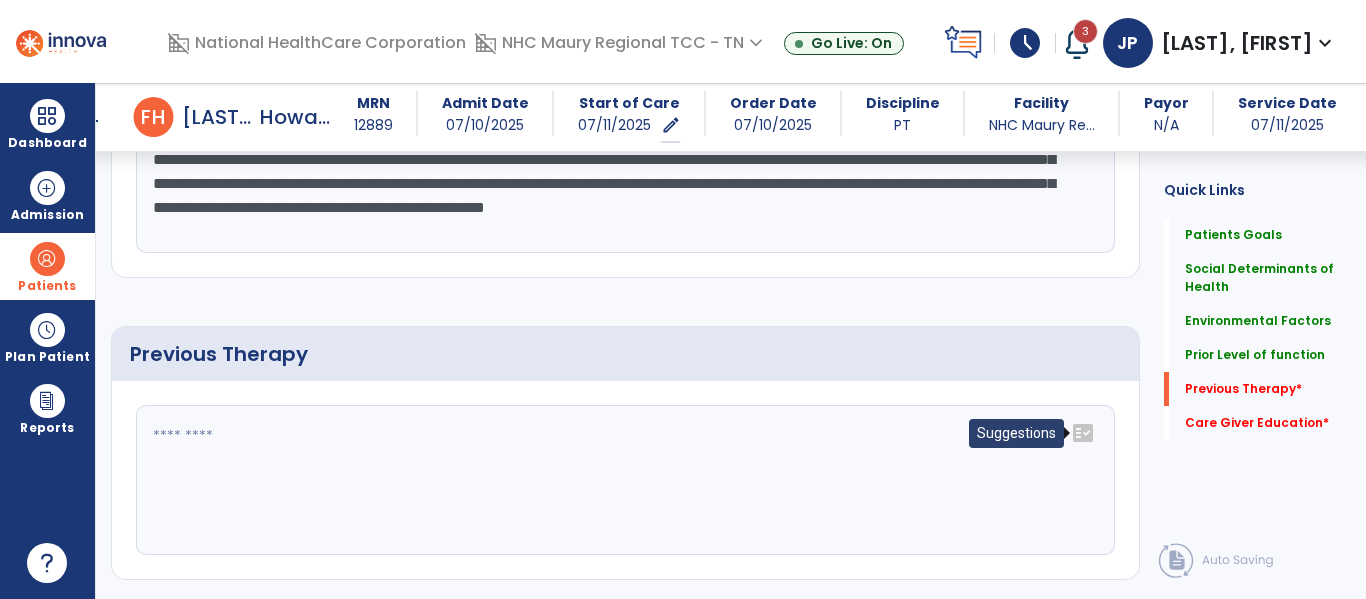 click on "fact_check" 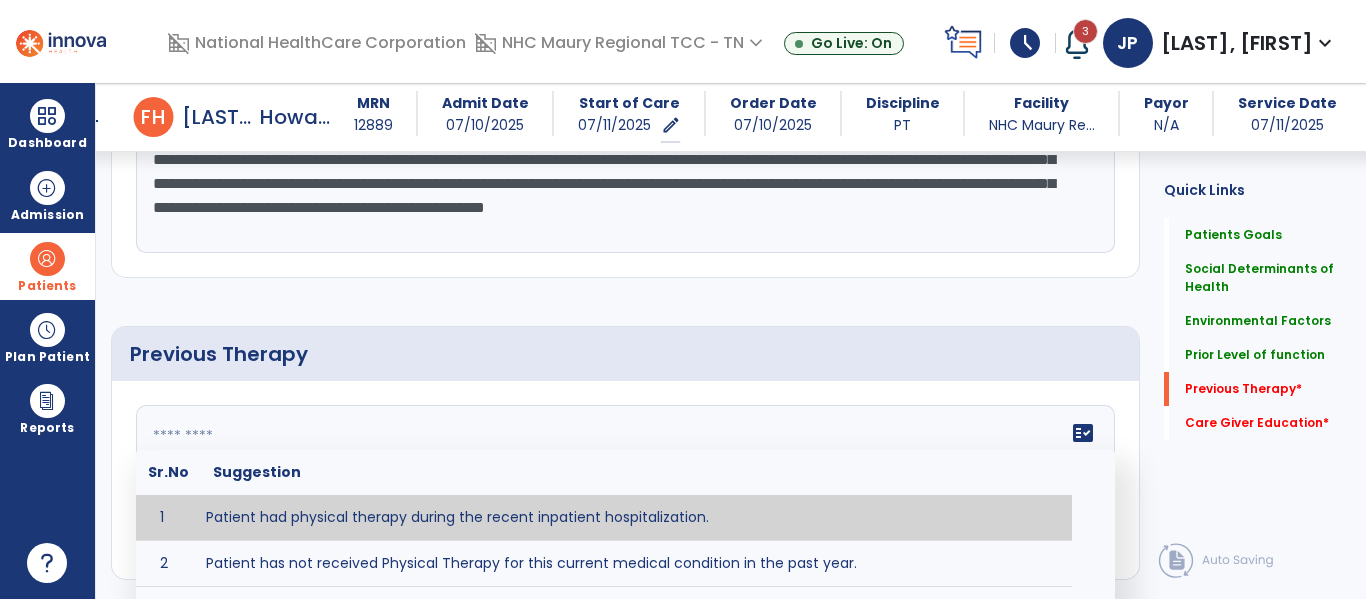 type on "**********" 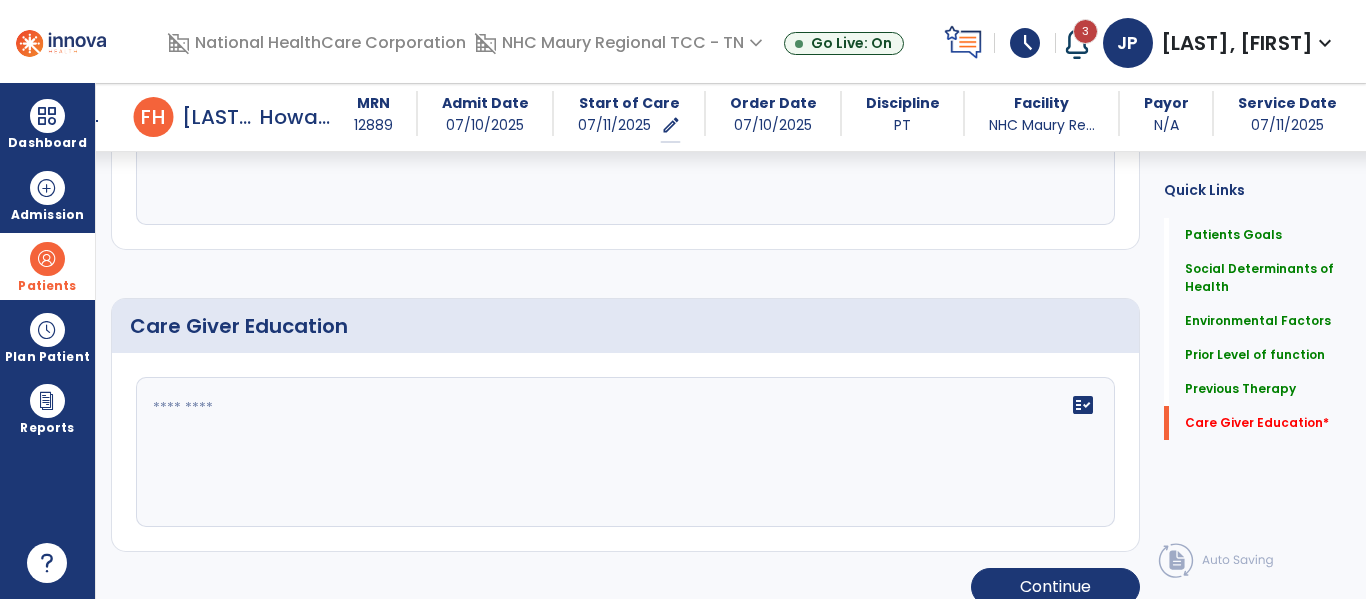 scroll, scrollTop: 1351, scrollLeft: 0, axis: vertical 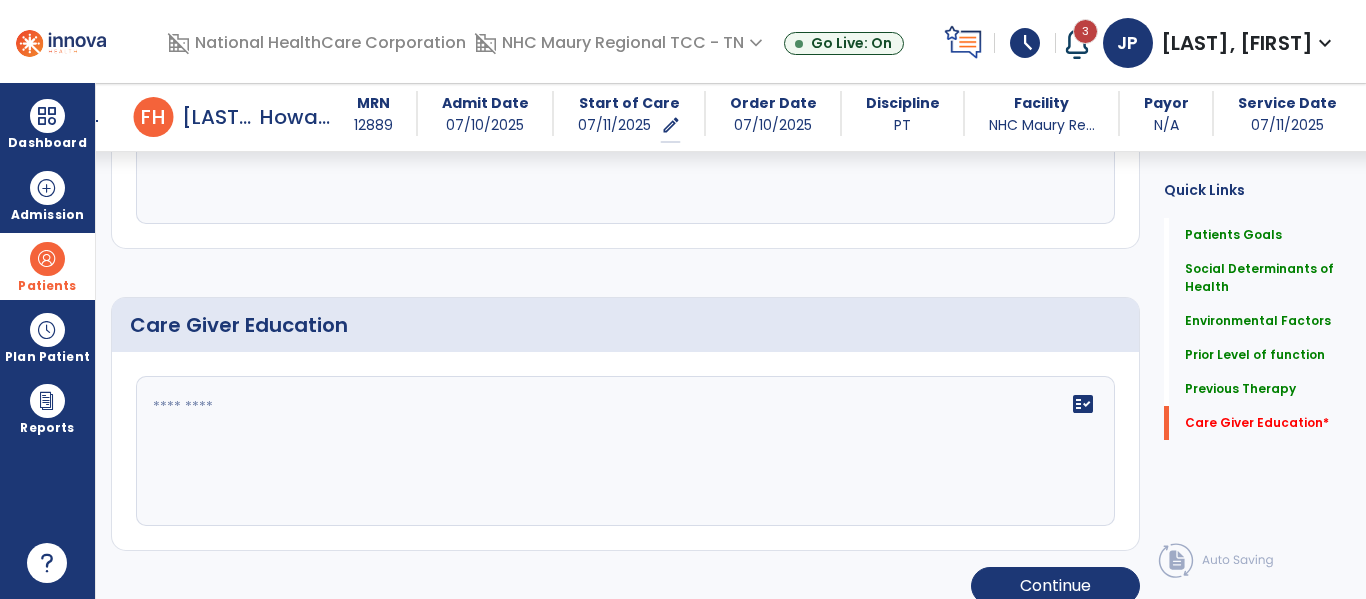 click on "fact_check" 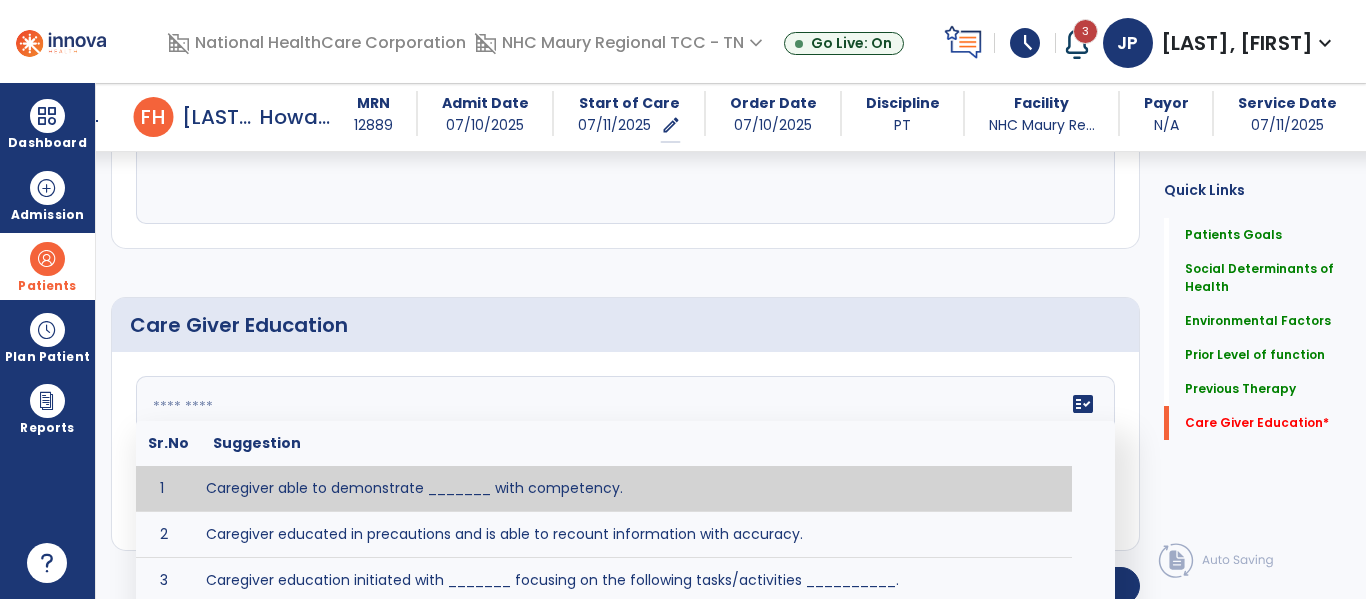 type on "*" 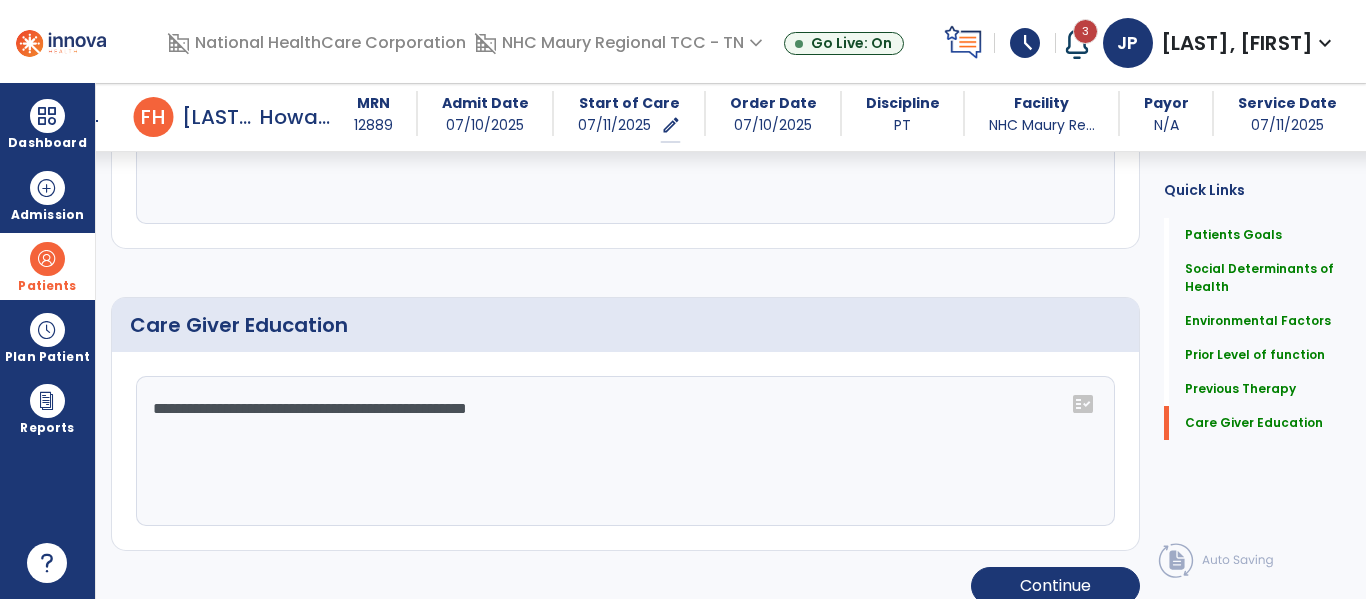 scroll, scrollTop: 1352, scrollLeft: 0, axis: vertical 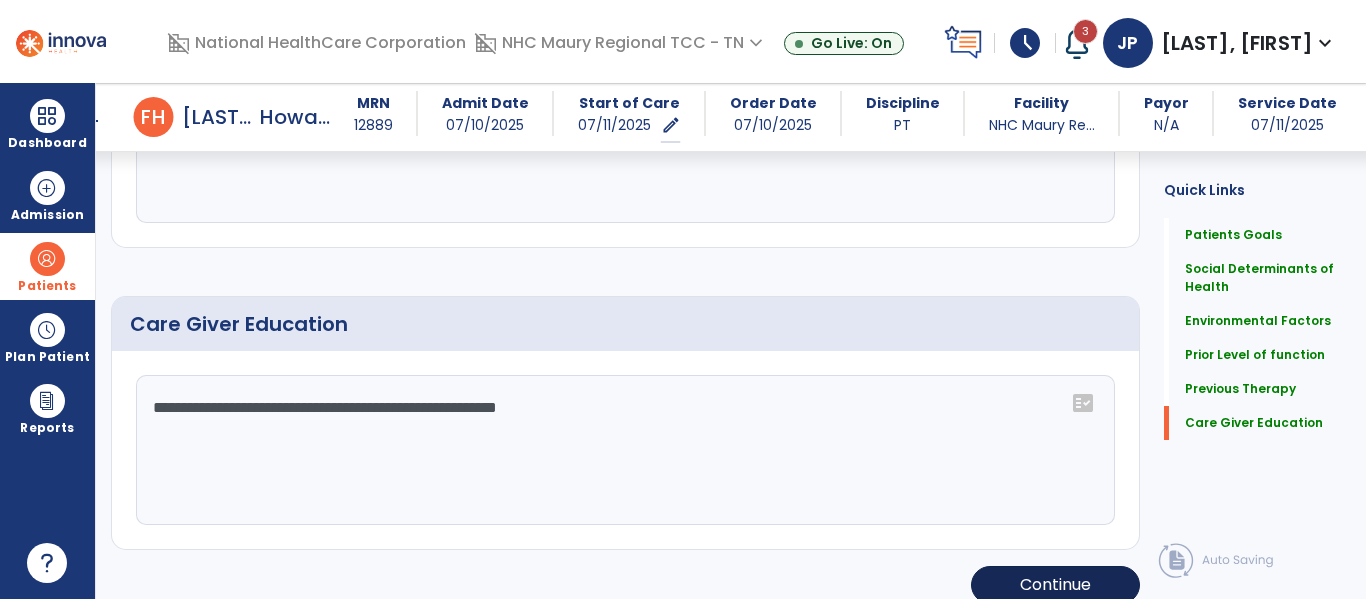 type on "**********" 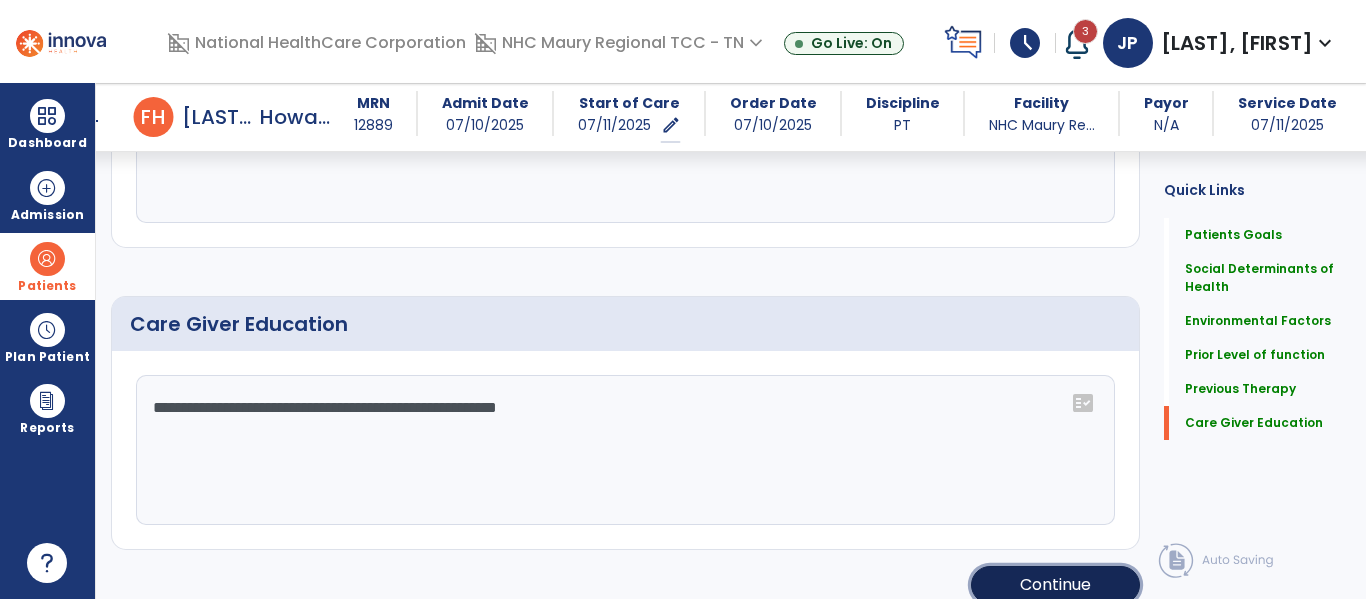 click on "Continue" 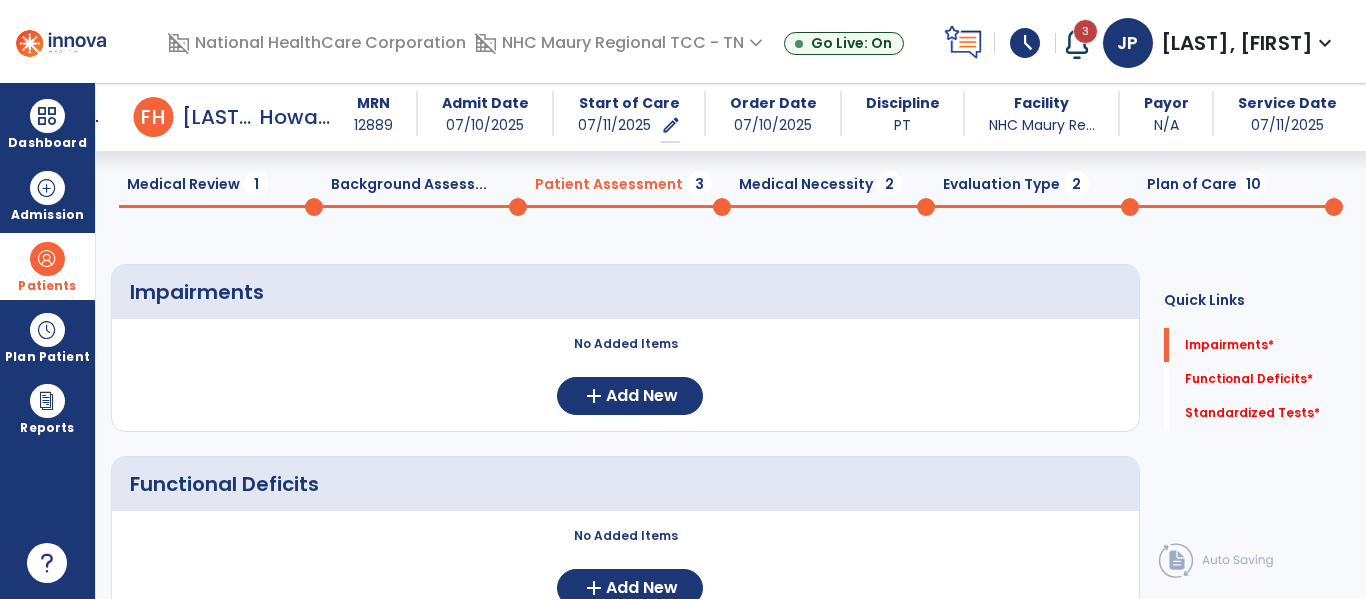 scroll, scrollTop: 54, scrollLeft: 0, axis: vertical 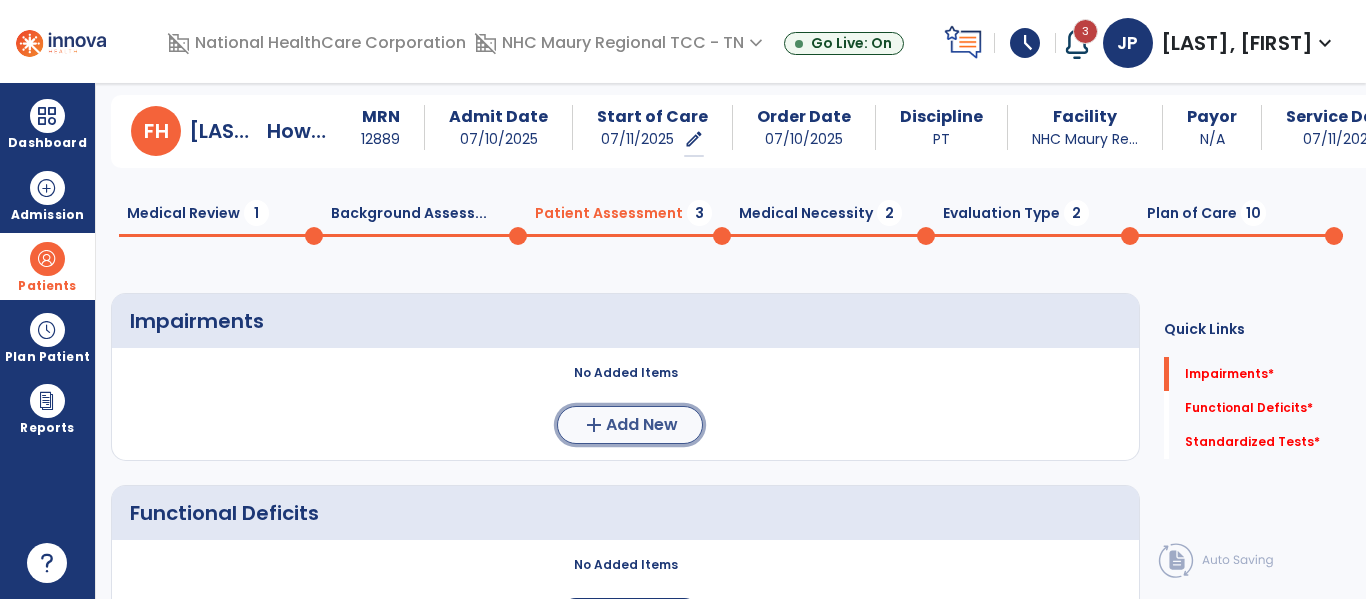 click on "Add New" 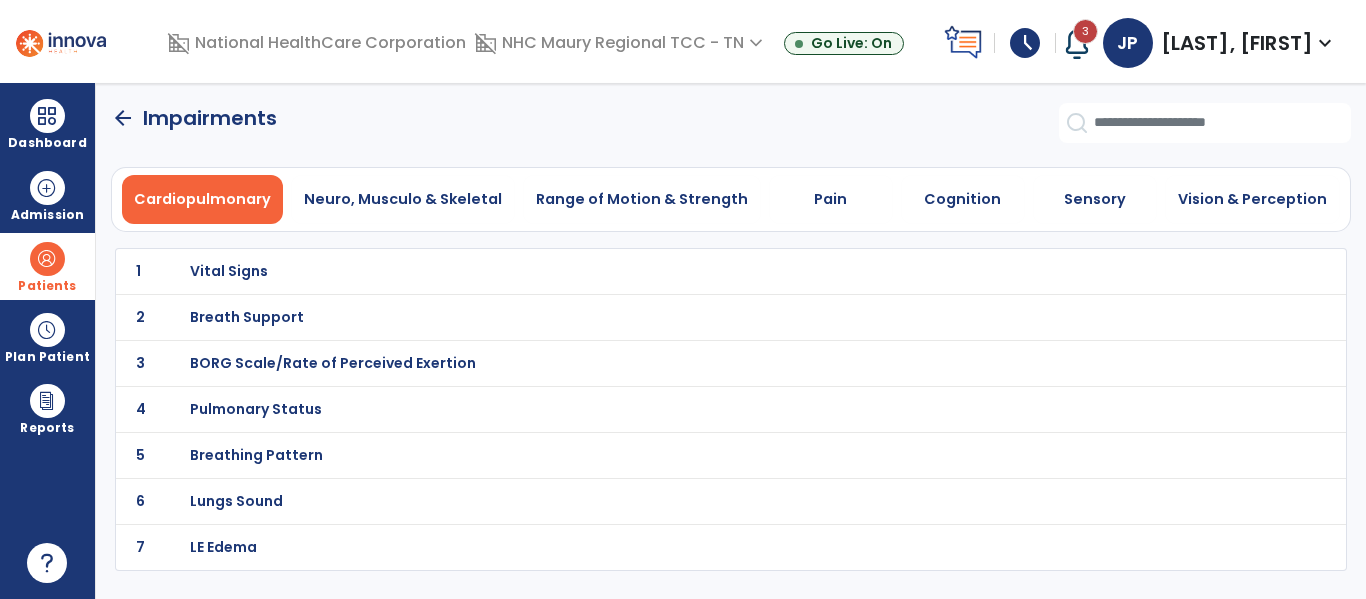 scroll, scrollTop: 0, scrollLeft: 0, axis: both 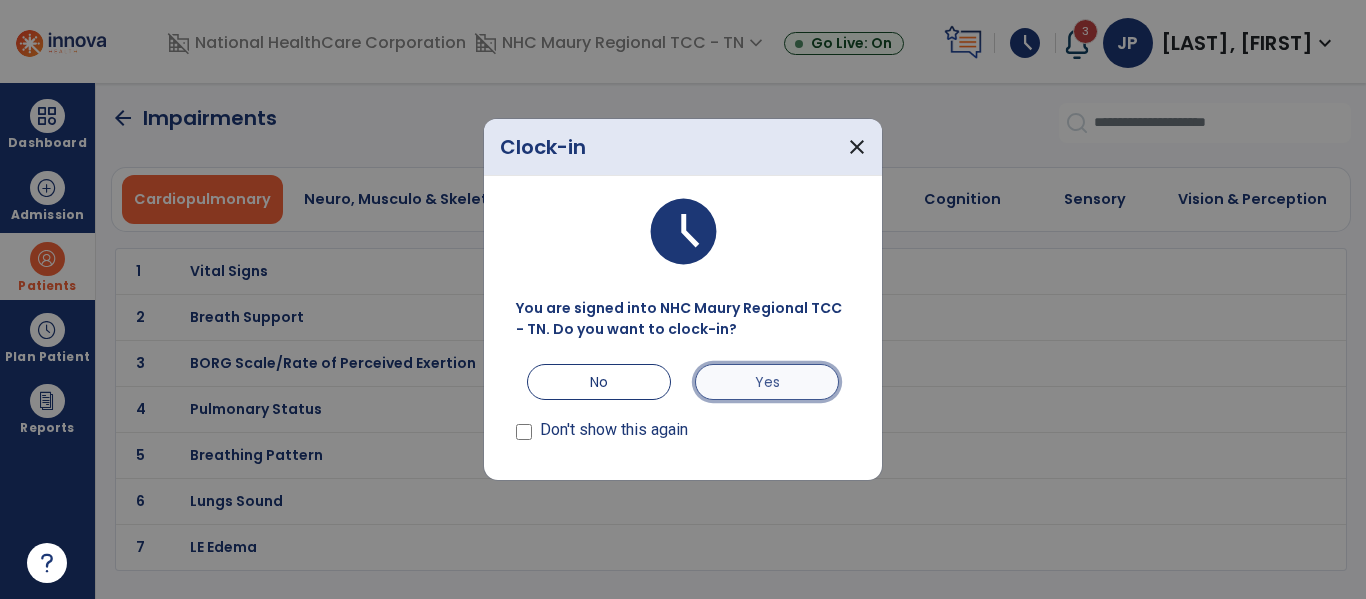 click on "Yes" at bounding box center [767, 382] 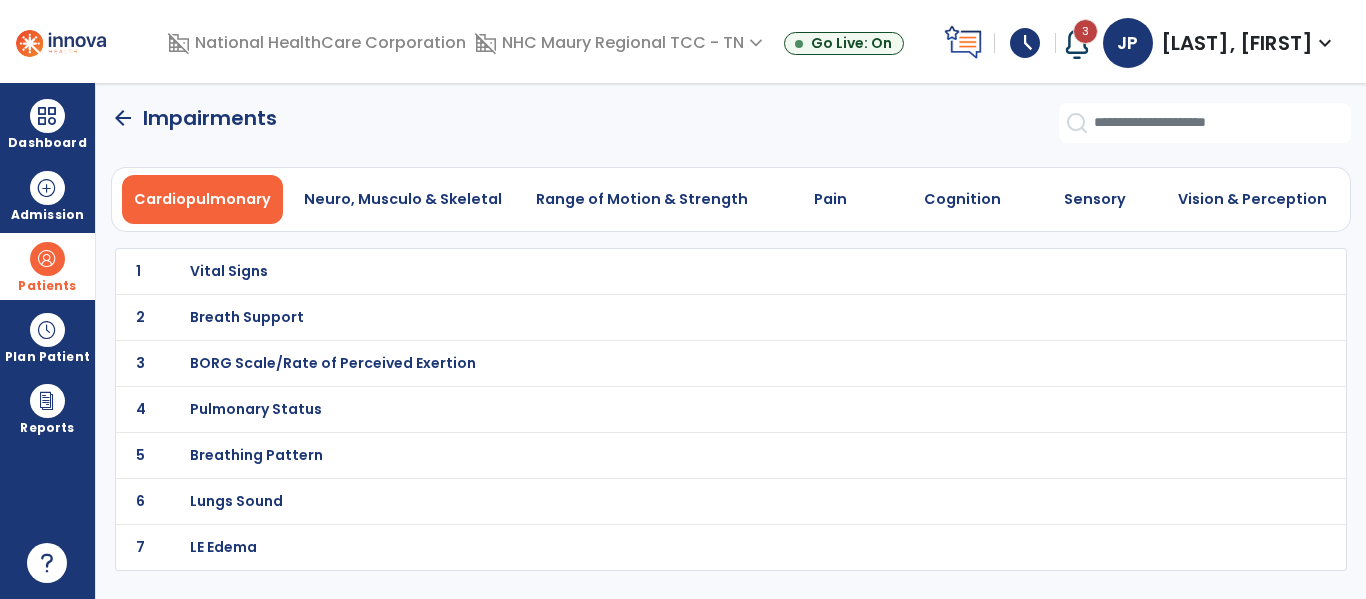click on "expand_more" at bounding box center [1325, 43] 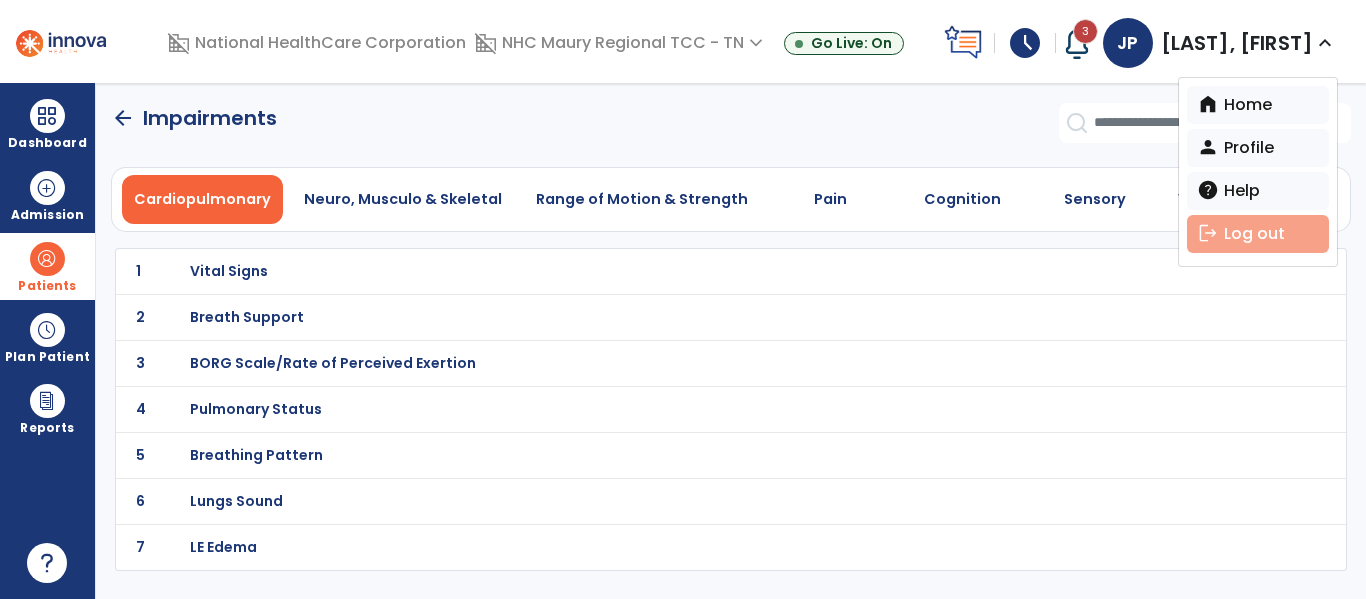 click on "logout   Log out" at bounding box center [1258, 234] 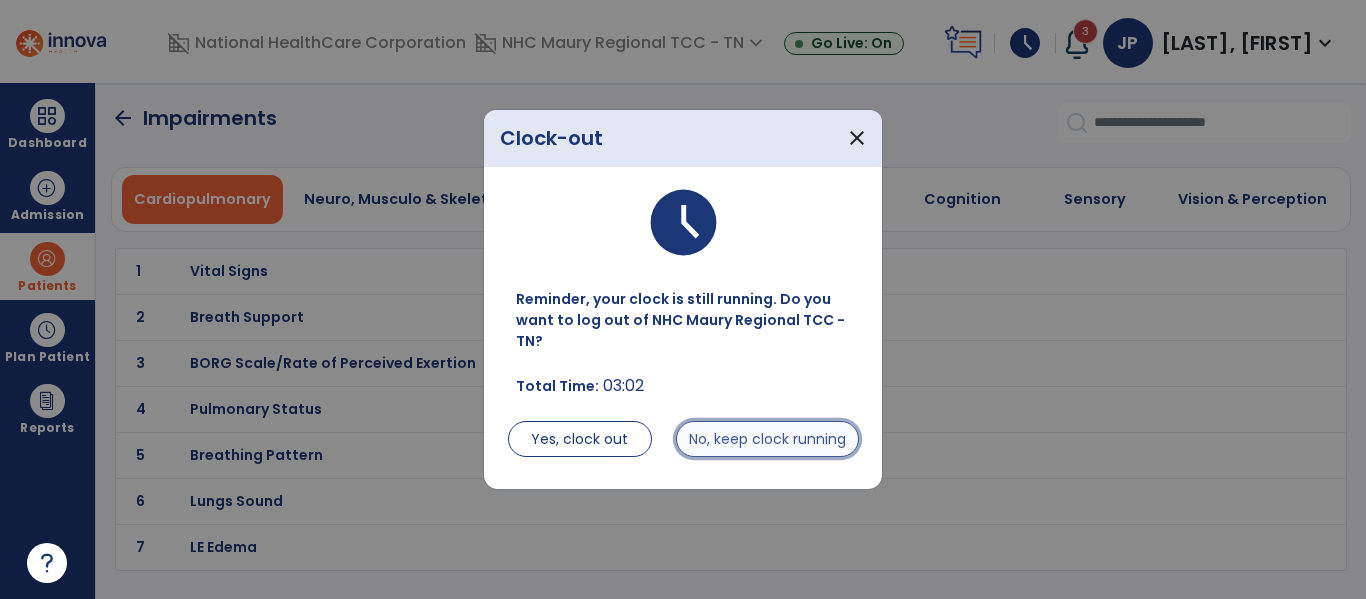 click on "No, keep clock running" at bounding box center [767, 439] 